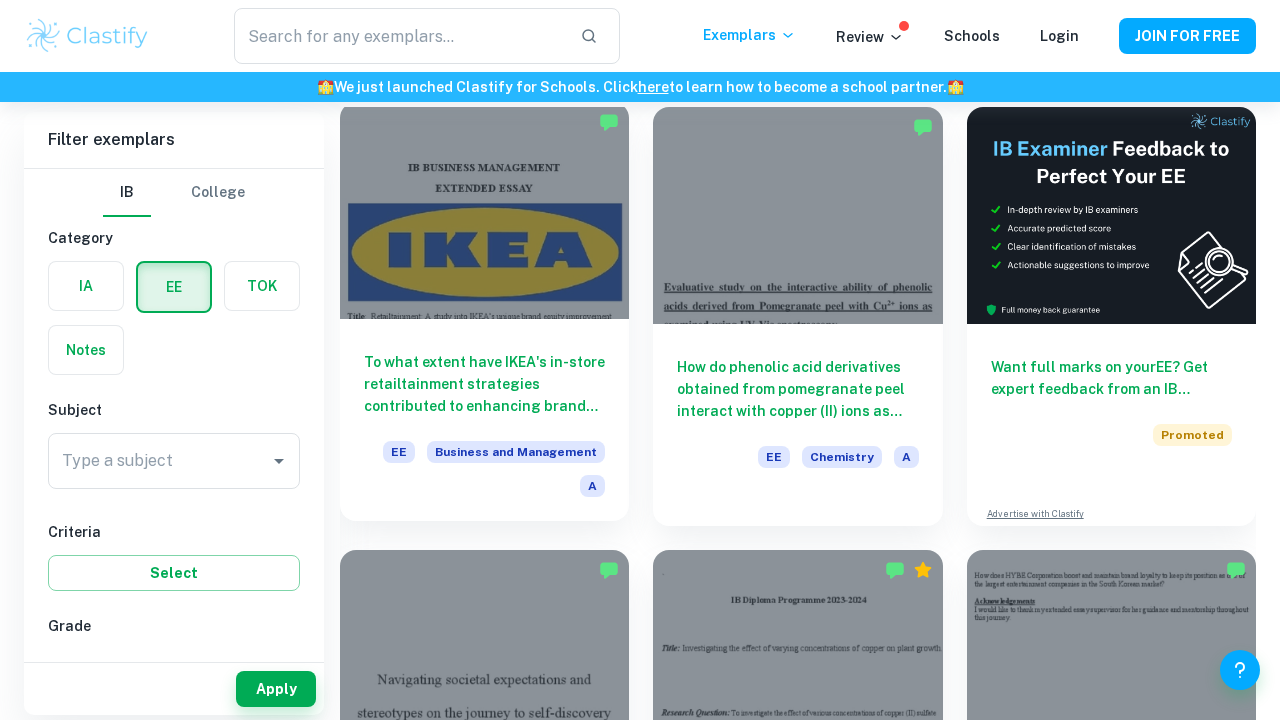 scroll, scrollTop: 147, scrollLeft: 0, axis: vertical 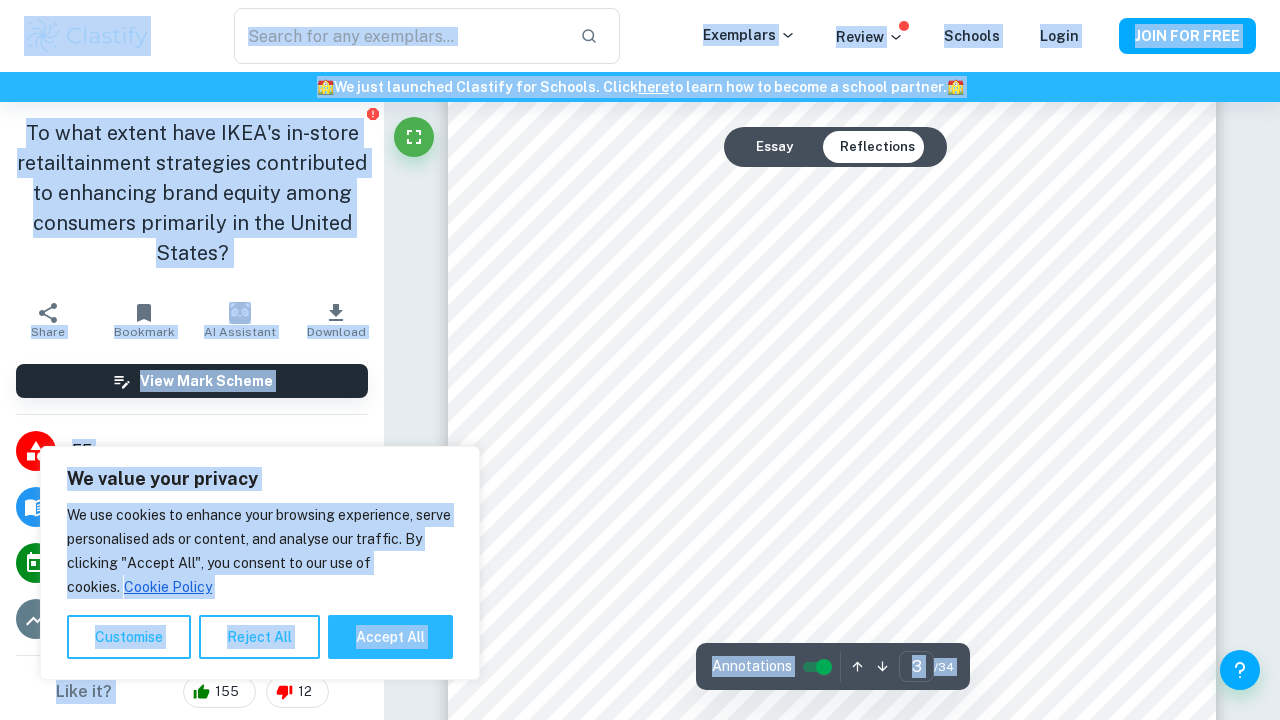 click on "Correct Criterion A The student outlines the topic of their study at the beginning of the essay, making its aim clear to the reader Comment The student outlined the topic of their study effectively at the beginning of the EE by introducing IKEA and its market presence. The student stated the research question, "To what extent have IKEA's in-store retailtainment strategies contributed to enhancing brand equity among consumers primarily in the [STATE]?" This communicates the focus of the investigation. Furthermore, the student elaborated on the significance of retailtainment in IKEA's marketing strategy, ensuring that the aim of the essay is evident to the reader Written by [NAME] [LAST] Correct Criterion A The essay’s title promotes an analytical work, rather than a descriptive one Comment Written by [NAME] [LAST] Correct Criterion A Comment Written by [NAME] [LAST] Correct Criterion A The essay’s title promotes an analytical work, rather than a descriptive one Comment Written by" at bounding box center [832, 16288] 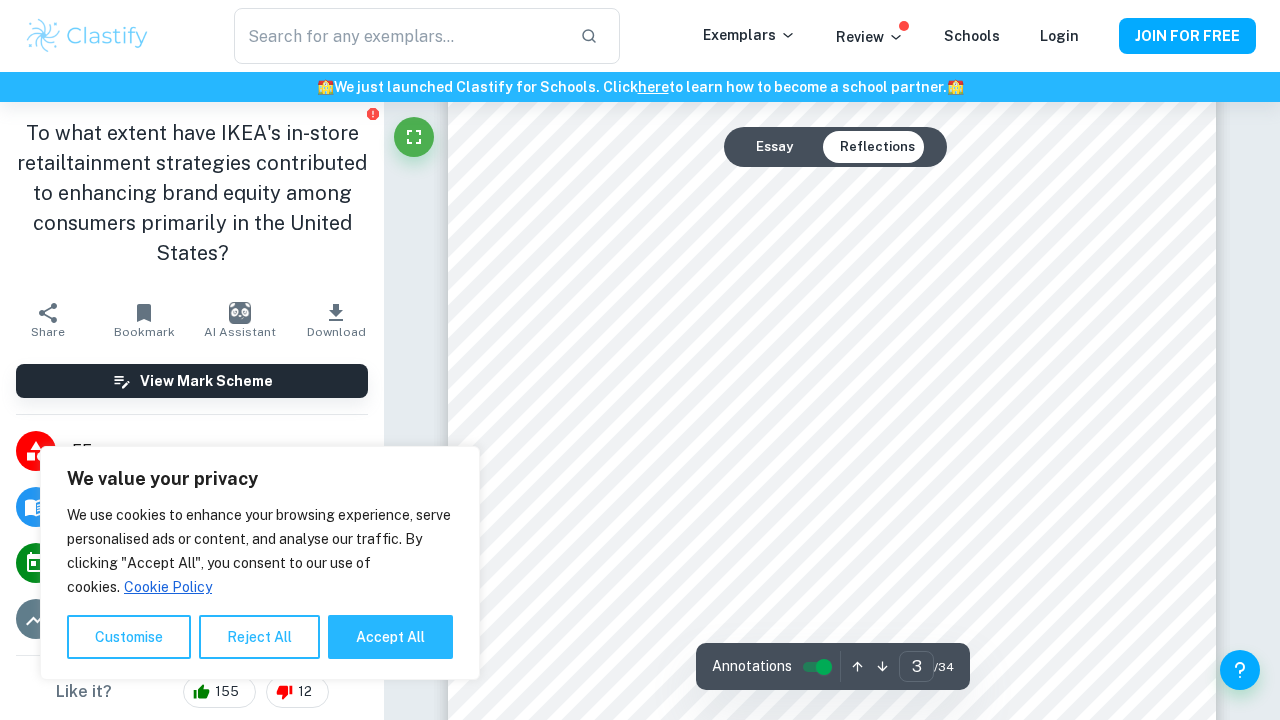 click on "Correct Criterion A The student outlines the topic of their study at the beginning of the essay, making its aim clear to the reader Comment The student outlined the topic of their study effectively at the beginning of the EE by introducing IKEA and its market presence. The student stated the research question, "To what extent have IKEA's in-store retailtainment strategies contributed to enhancing brand equity among consumers primarily in the [STATE]?" This communicates the focus of the investigation. Furthermore, the student elaborated on the significance of retailtainment in IKEA's marketing strategy, ensuring that the aim of the essay is evident to the reader Written by [NAME] [LAST] Correct Criterion A The essay’s title promotes an analytical work, rather than a descriptive one Comment Written by [NAME] [LAST] Correct Criterion A Comment Written by [NAME] [LAST] Correct Criterion A The essay’s title promotes an analytical work, rather than a descriptive one Comment Written by" at bounding box center (832, 16288) 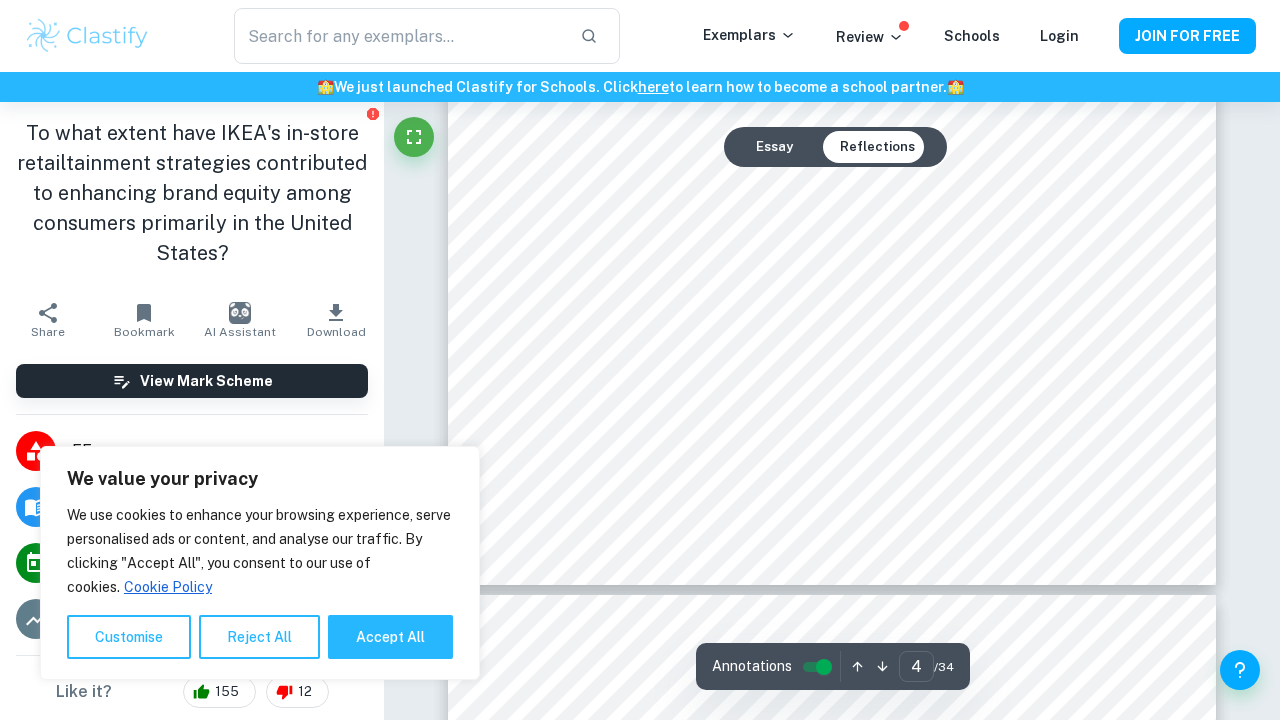 type on "5" 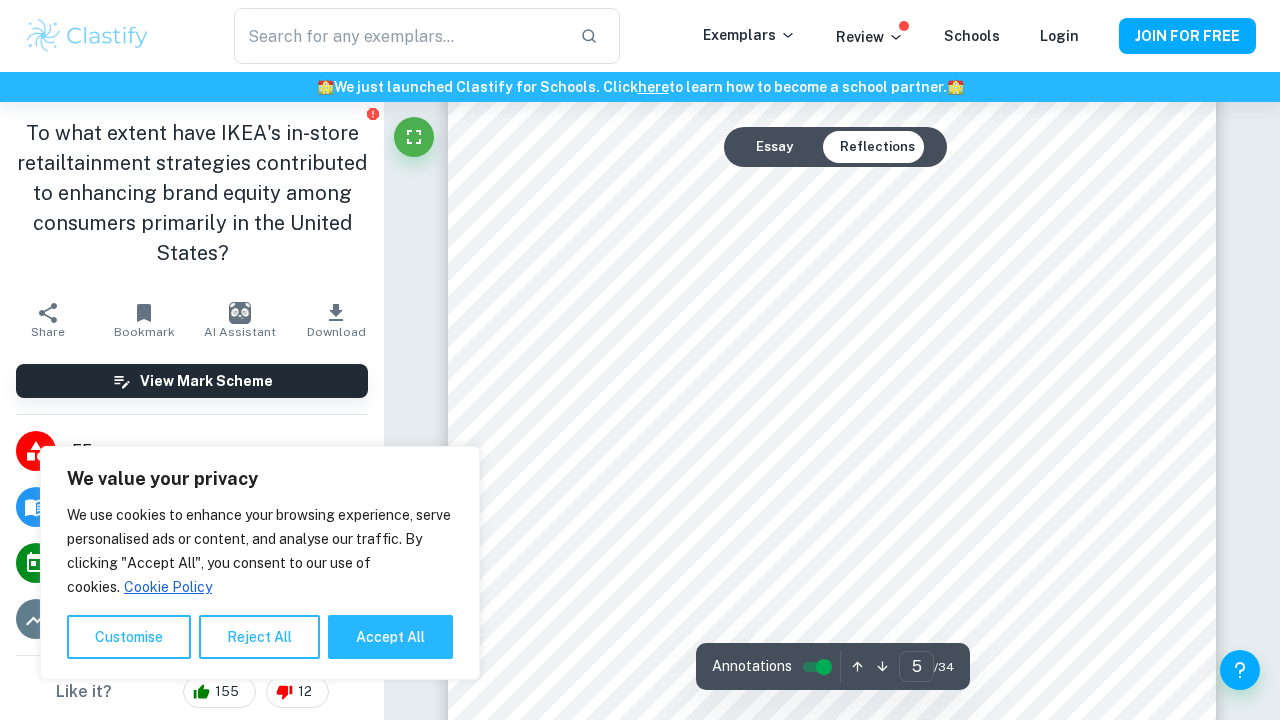 scroll, scrollTop: 4822, scrollLeft: 0, axis: vertical 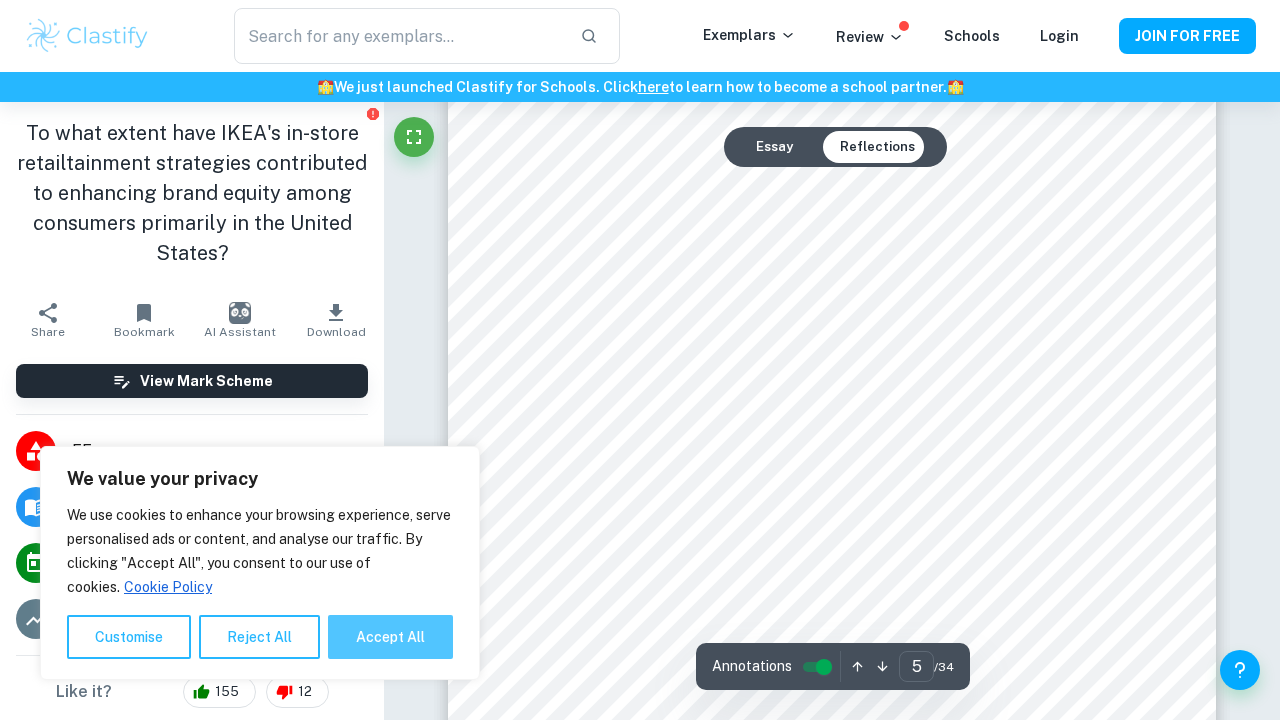 click on "Accept All" at bounding box center [390, 637] 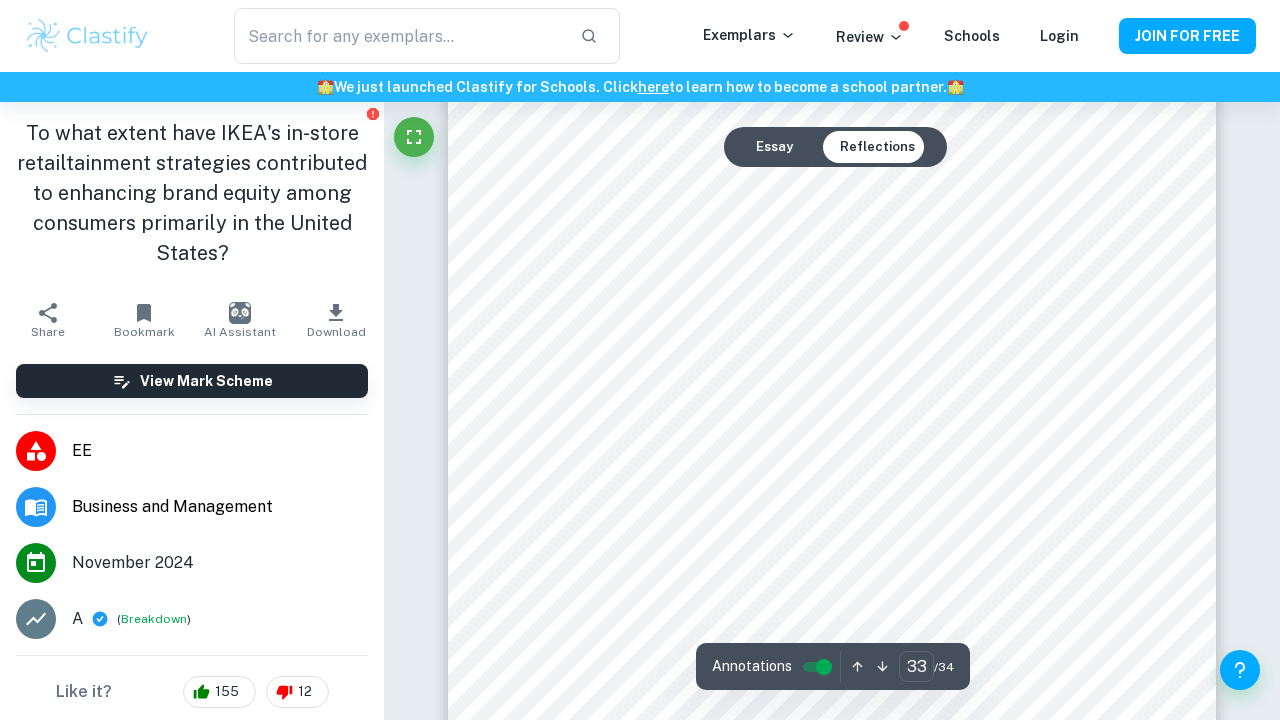 scroll, scrollTop: 36246, scrollLeft: 0, axis: vertical 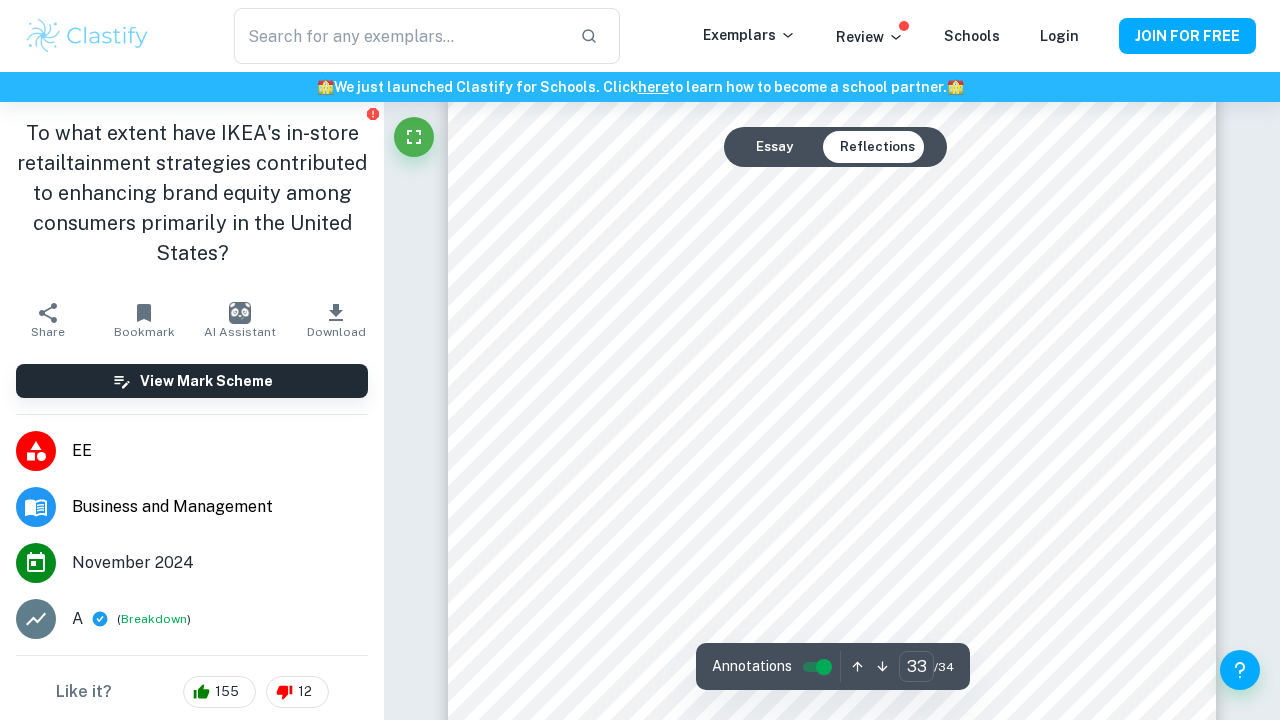 click on "Reflections" at bounding box center (877, 147) 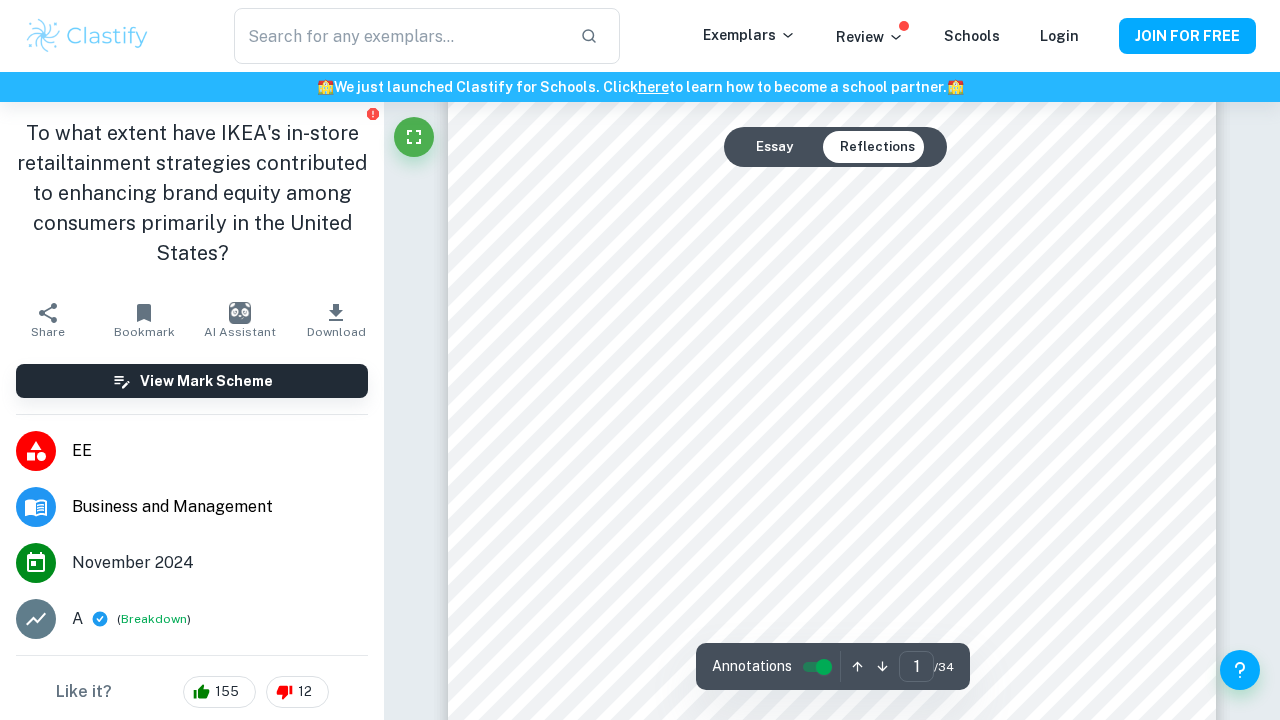scroll, scrollTop: 0, scrollLeft: 0, axis: both 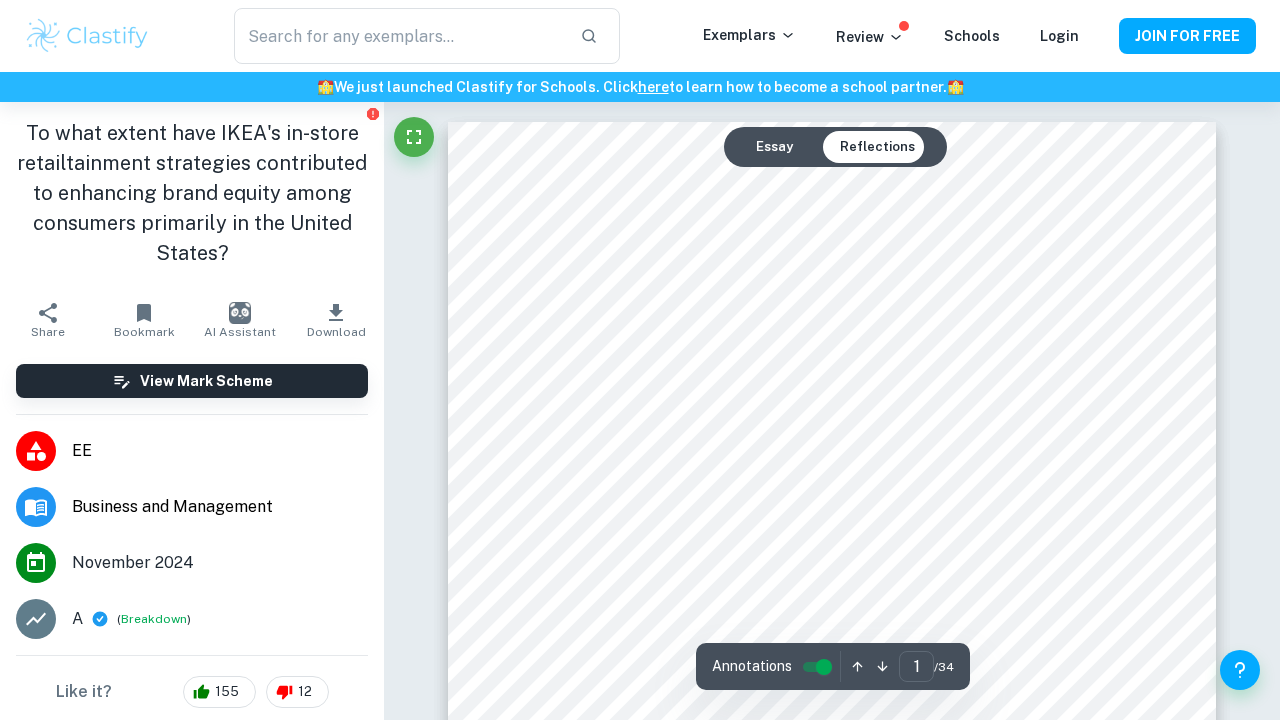 click on "Reflections" at bounding box center (877, 147) 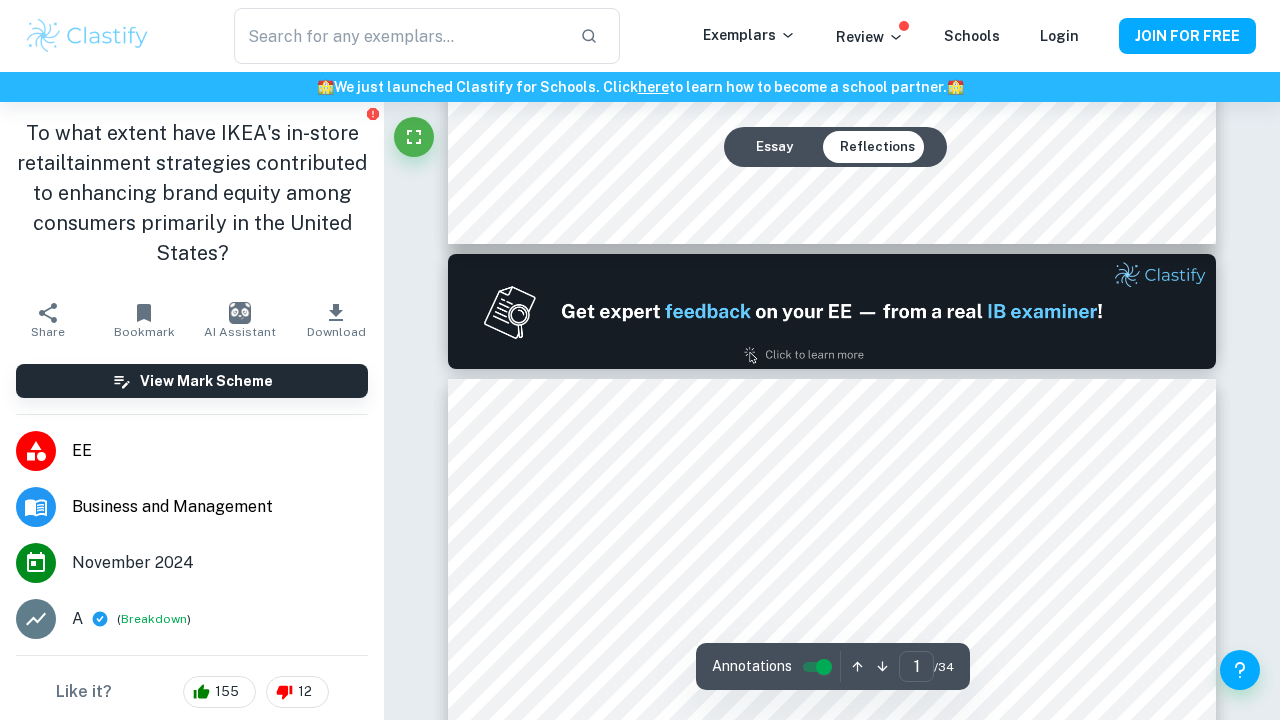 type on "2" 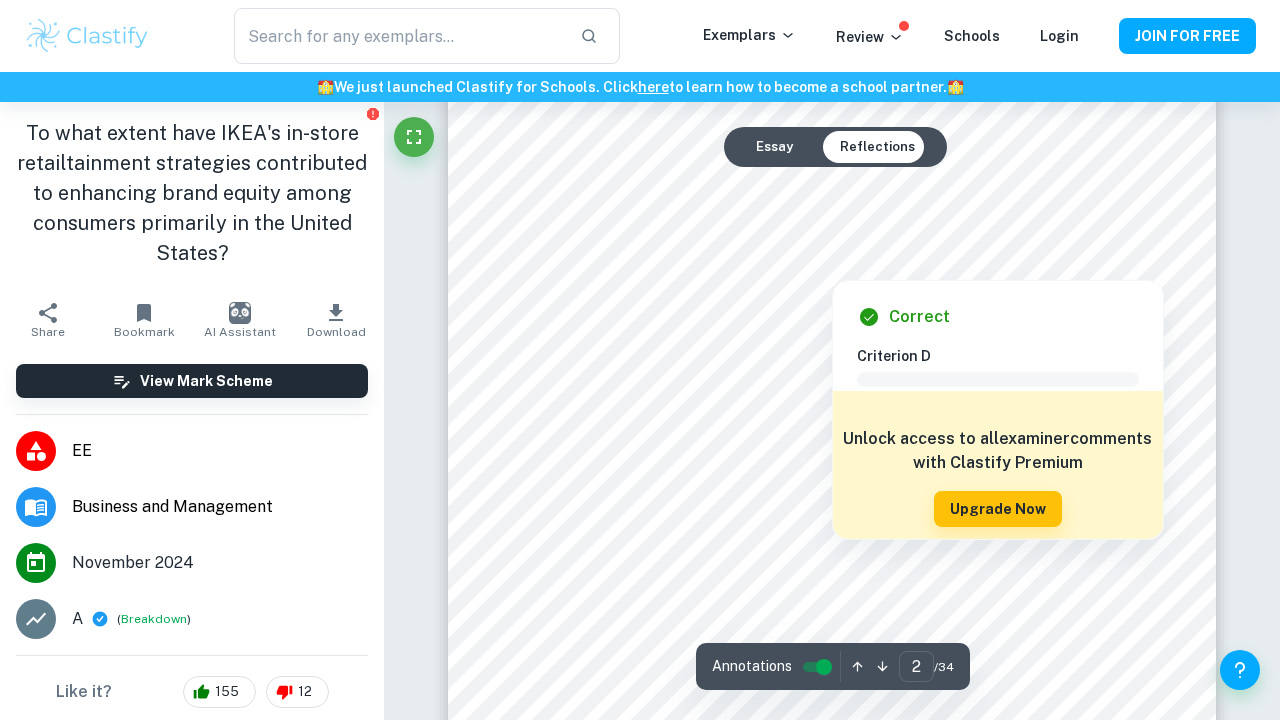 scroll, scrollTop: 1567, scrollLeft: 0, axis: vertical 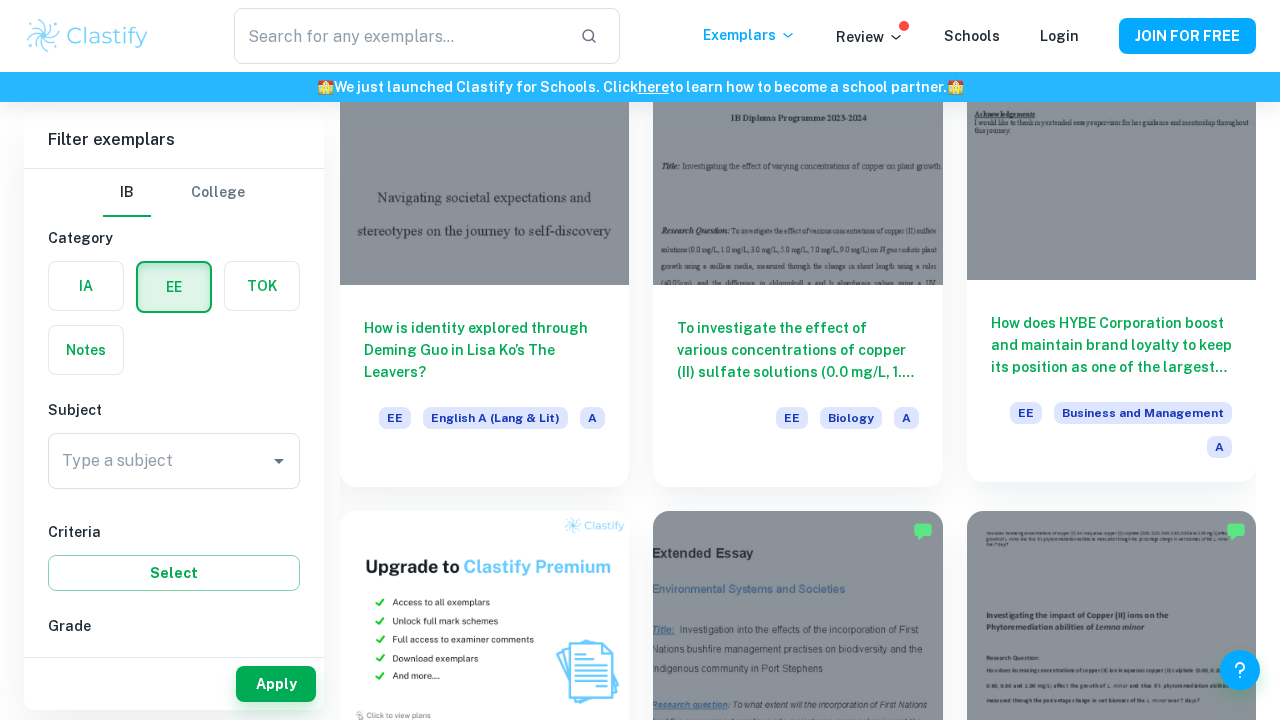 click on "How does HYBE Corporation boost and maintain brand loyalty to keep its position as one of the largest entertainment companies in the South Korean market? EE Business and Management A" at bounding box center (1111, 381) 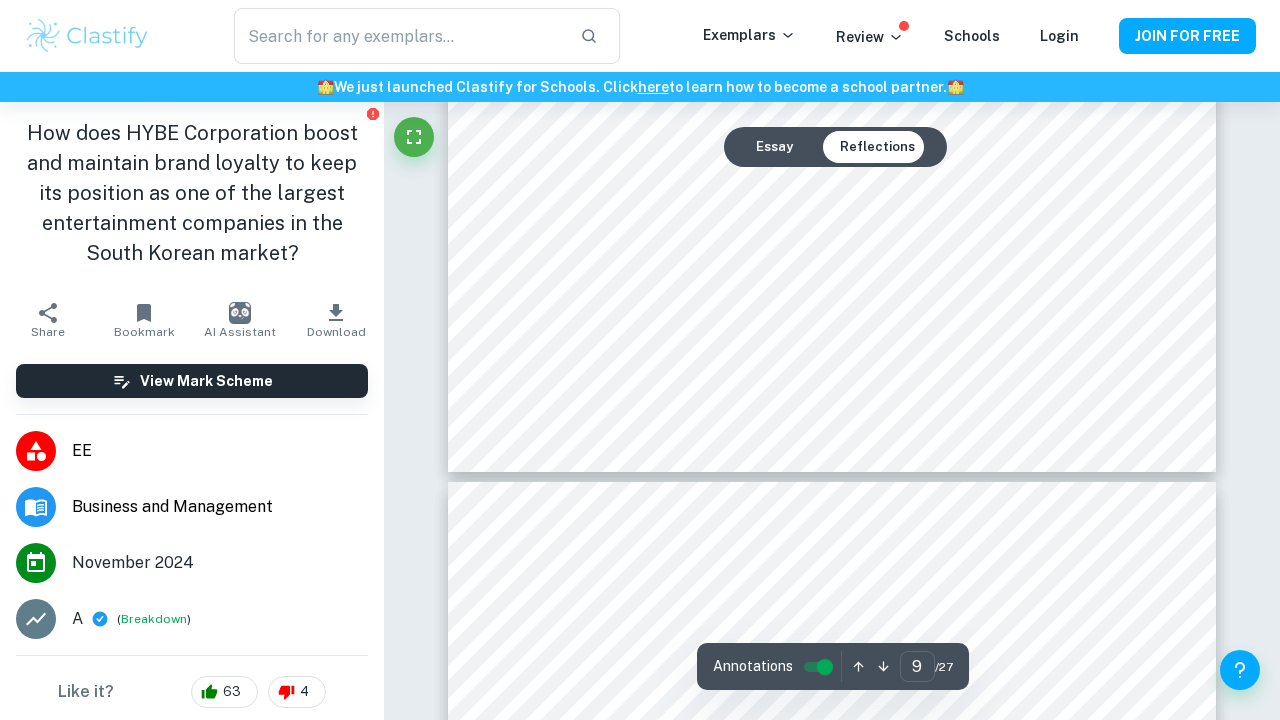 scroll, scrollTop: 10026, scrollLeft: 1, axis: both 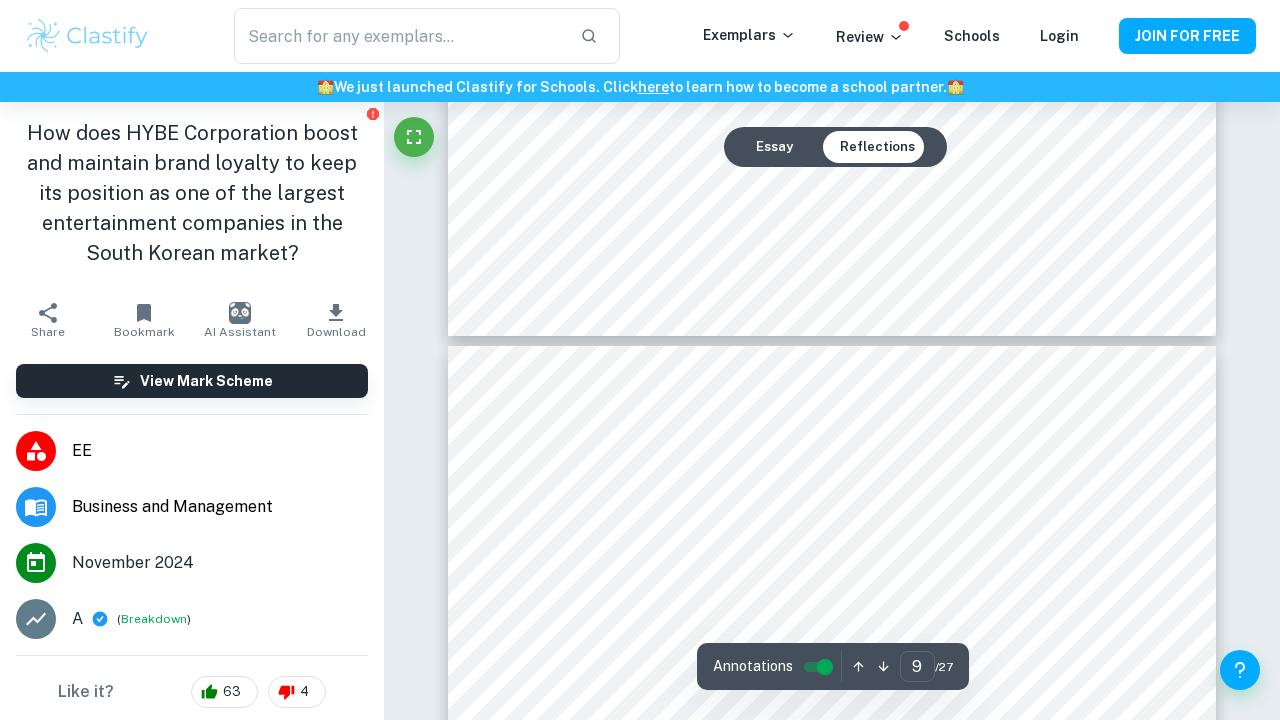 type on "10" 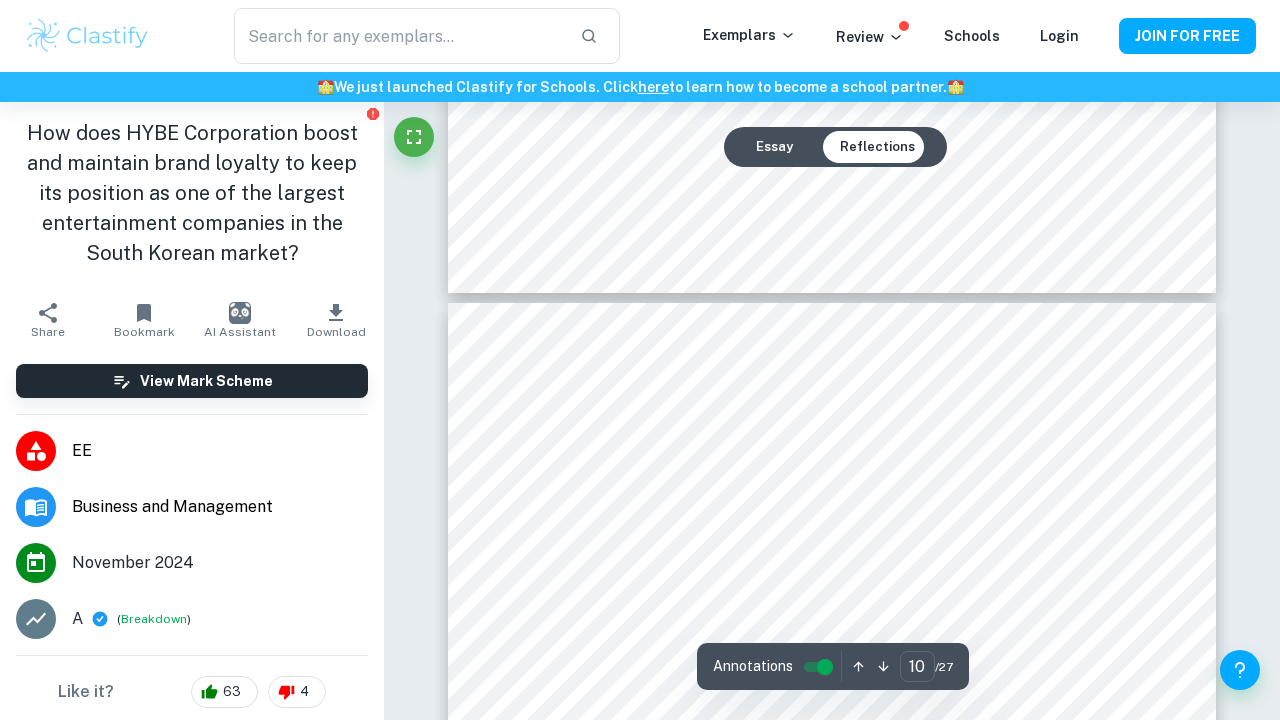 scroll, scrollTop: 10076, scrollLeft: 0, axis: vertical 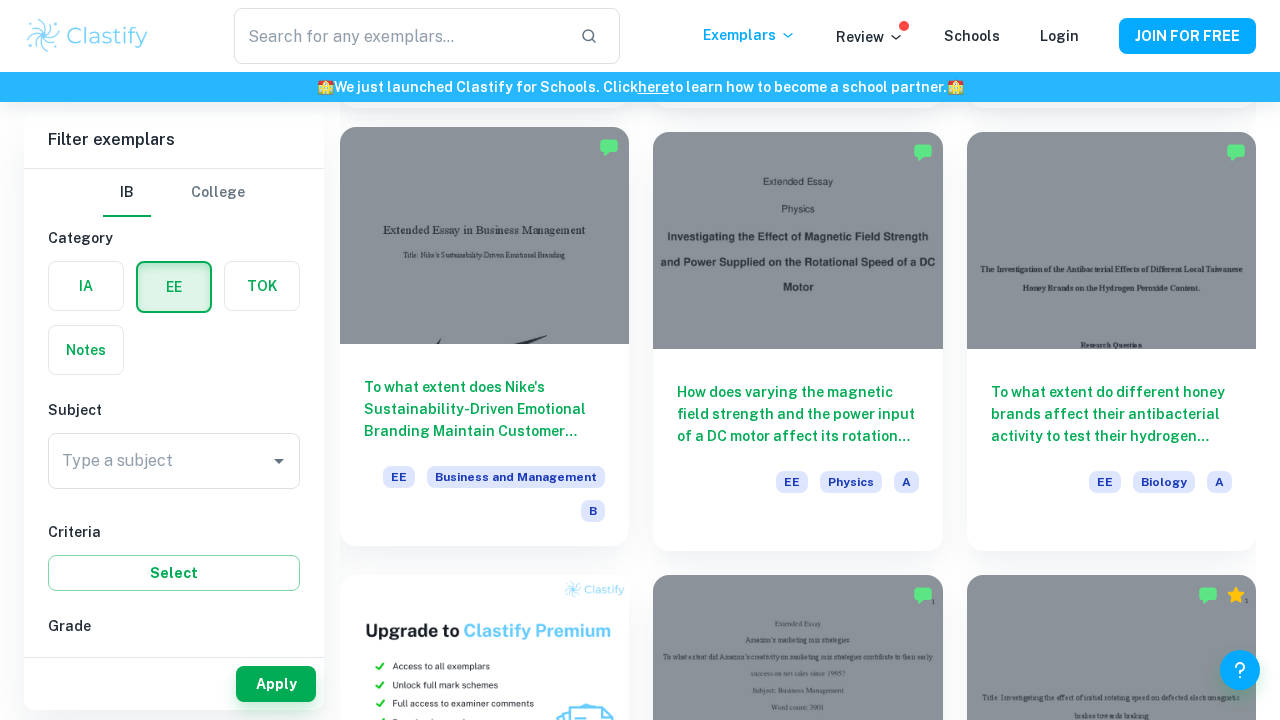 click at bounding box center [484, 235] 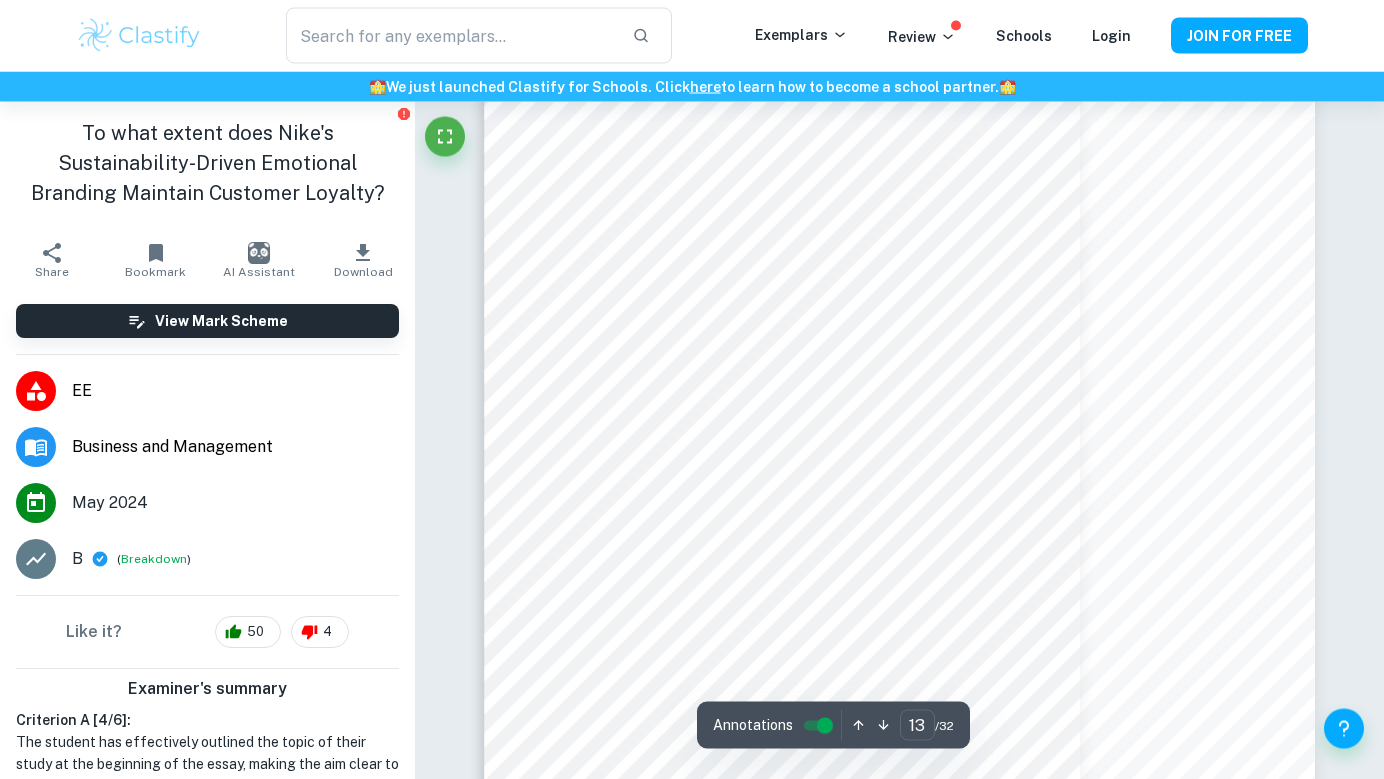 scroll, scrollTop: 14682, scrollLeft: 0, axis: vertical 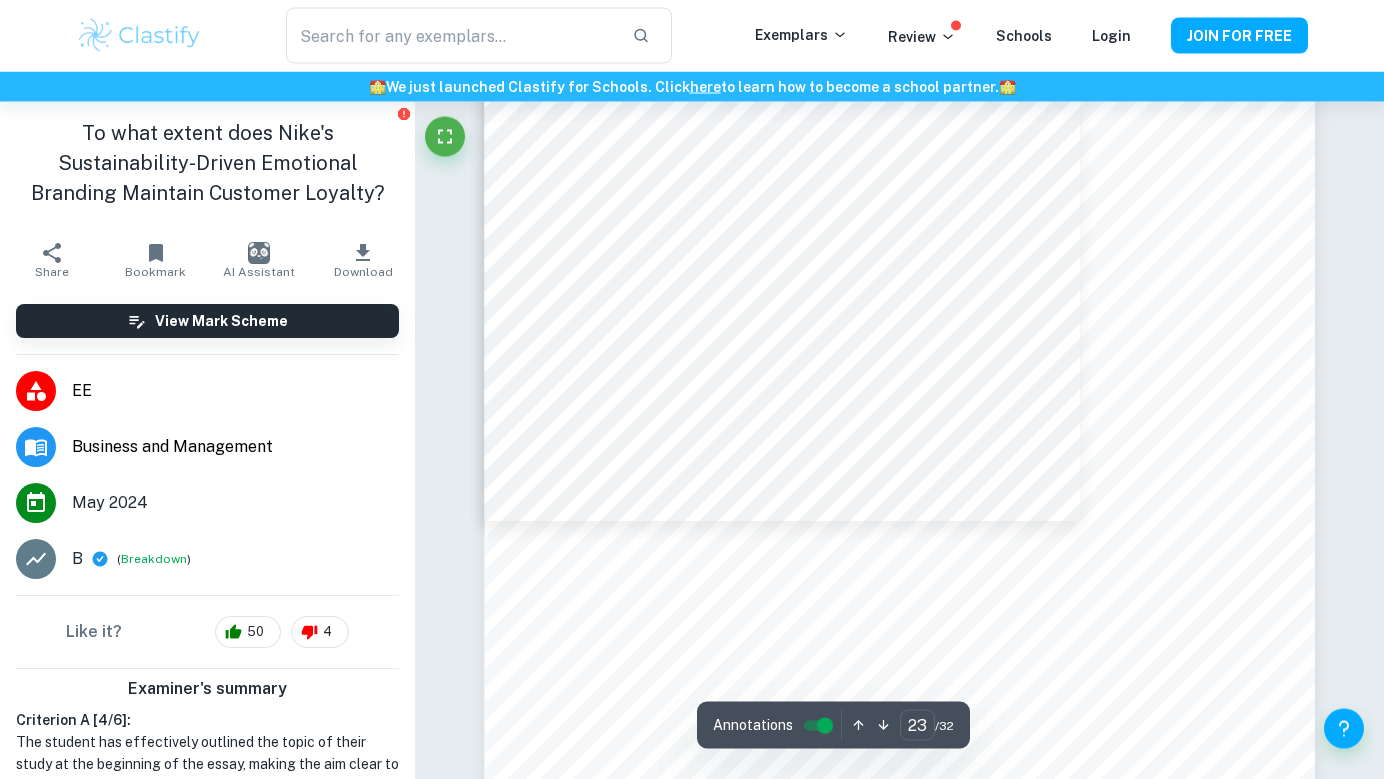 type on "24" 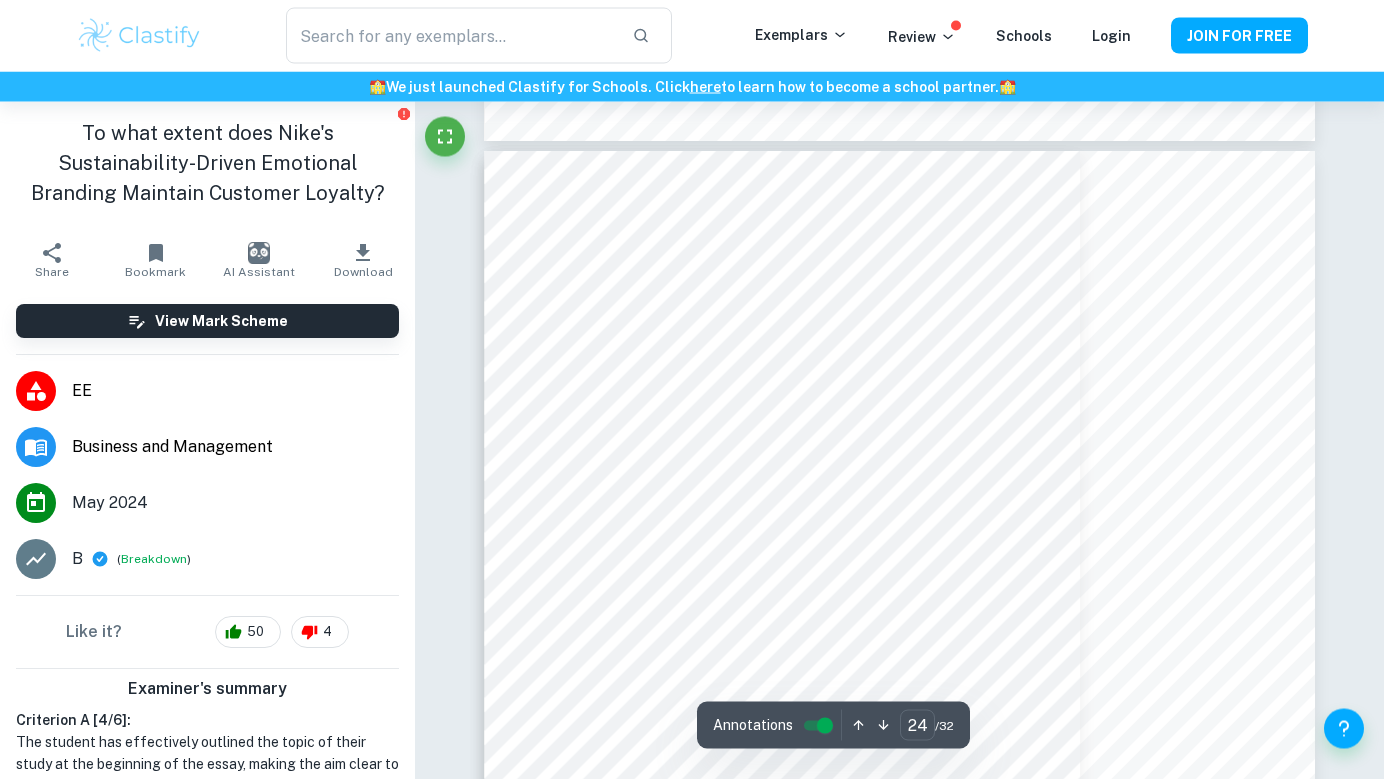 scroll, scrollTop: 28115, scrollLeft: 0, axis: vertical 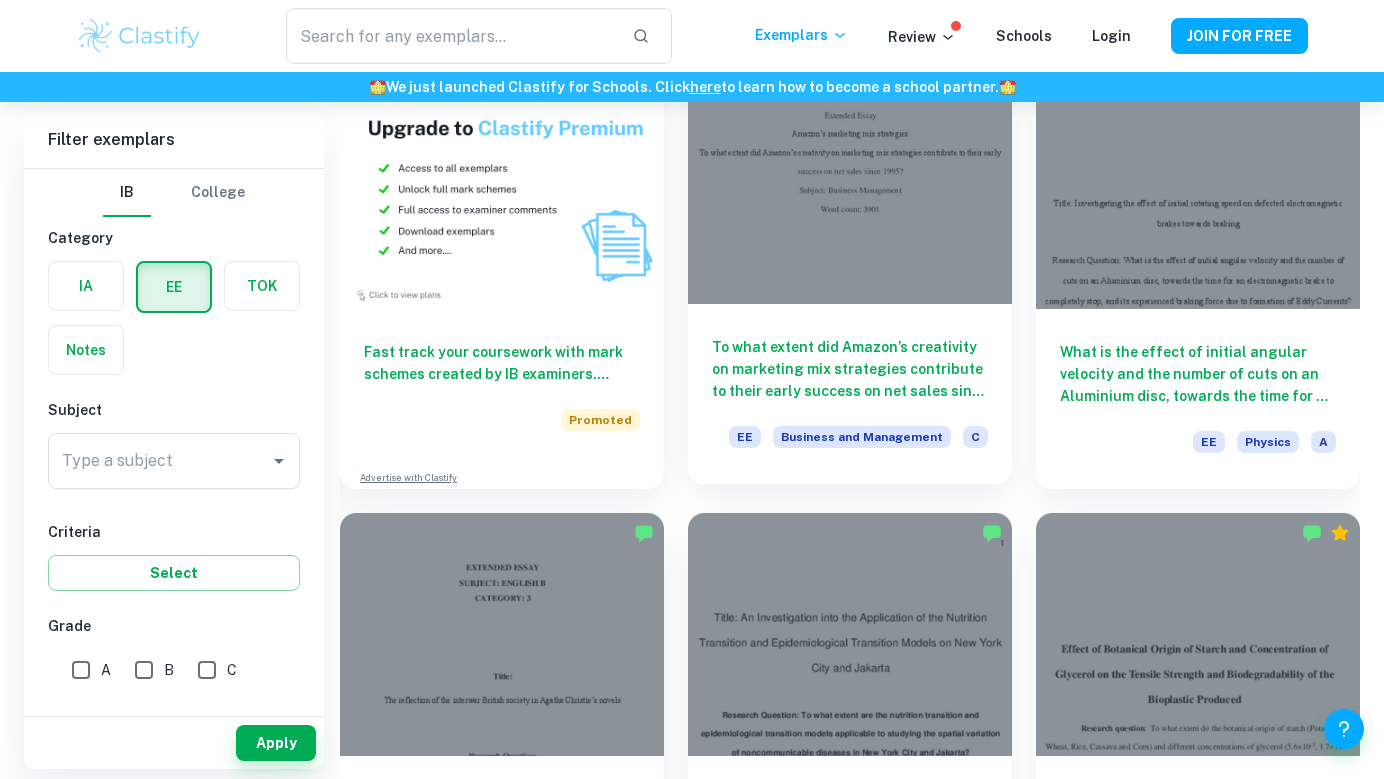 click at bounding box center [850, 182] 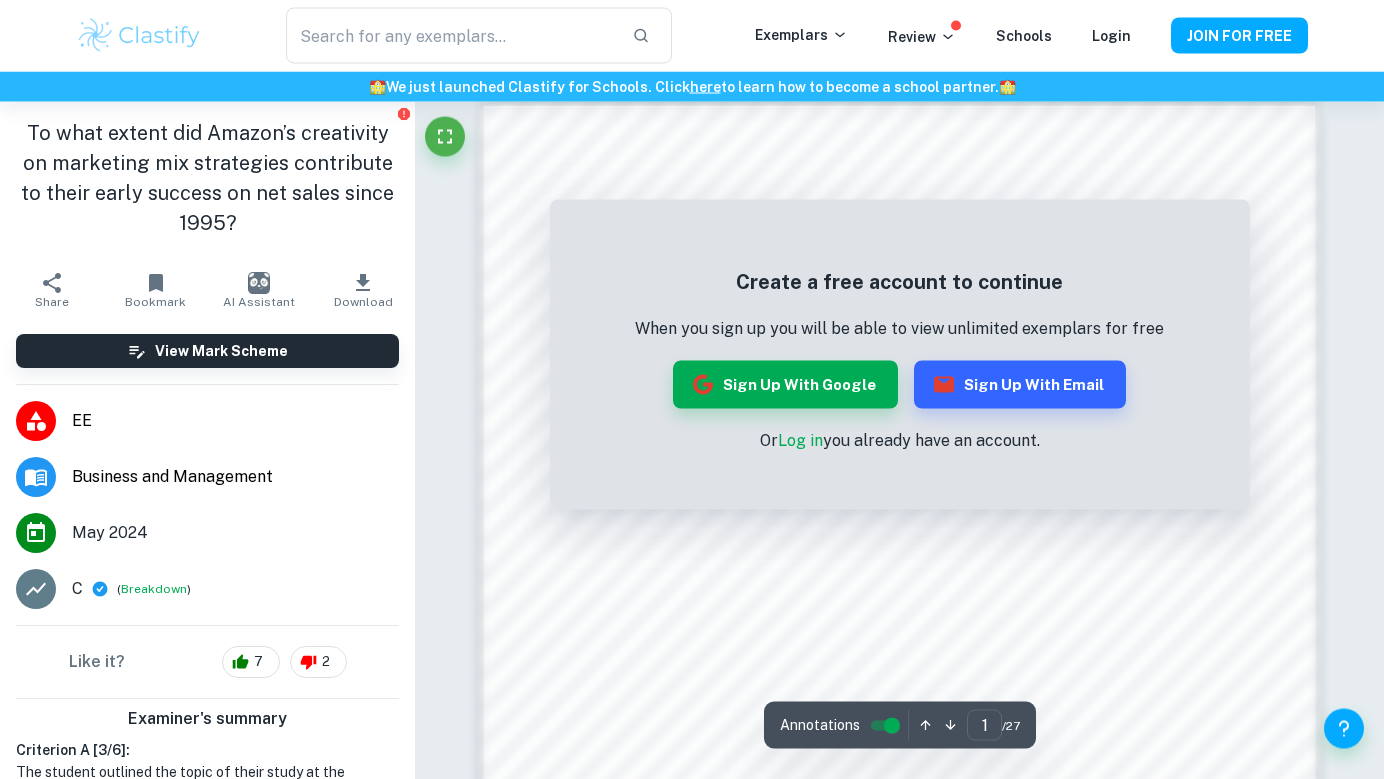 scroll, scrollTop: 1229, scrollLeft: 0, axis: vertical 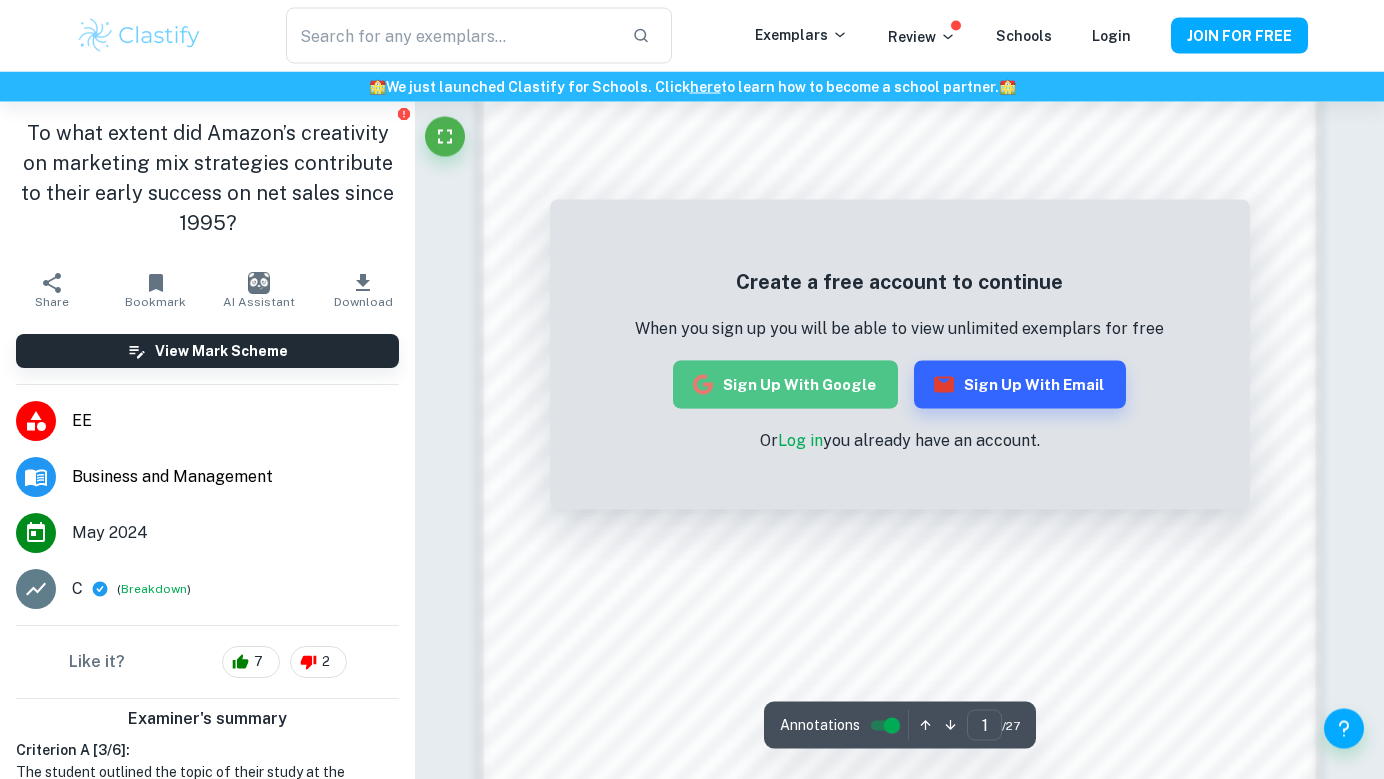 click on "Sign up with Google" at bounding box center (785, 385) 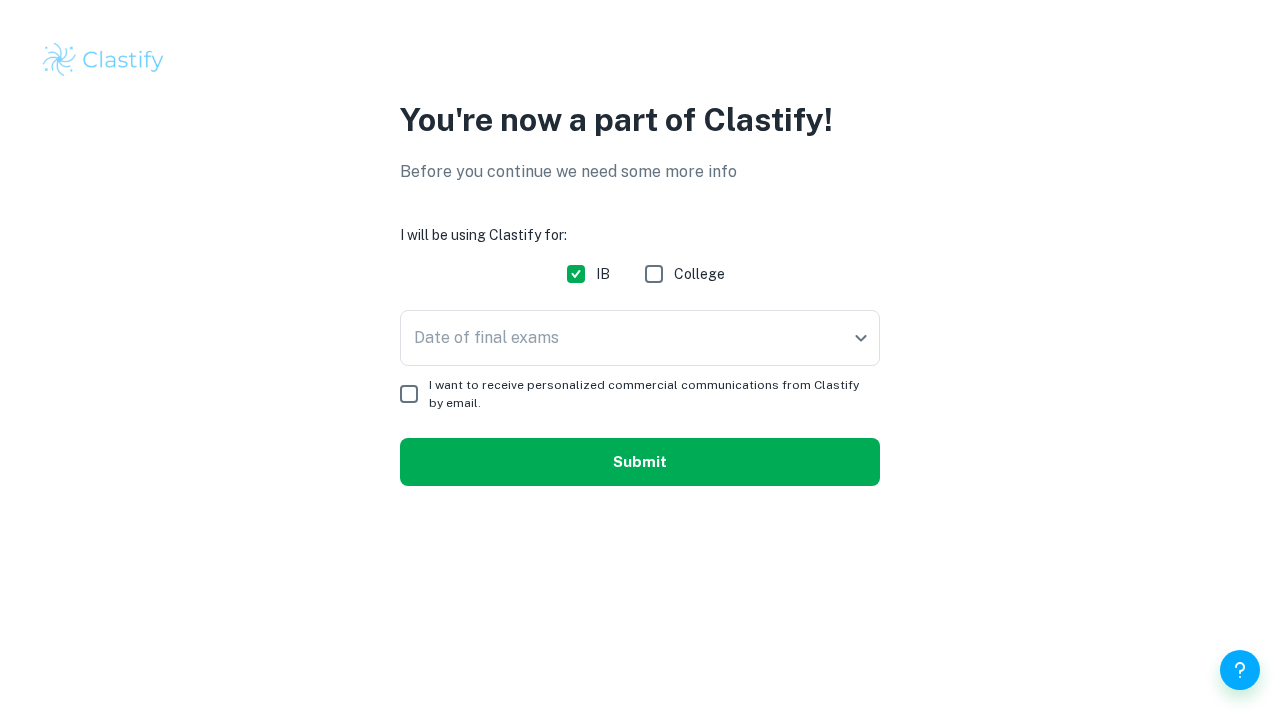 scroll, scrollTop: 0, scrollLeft: 0, axis: both 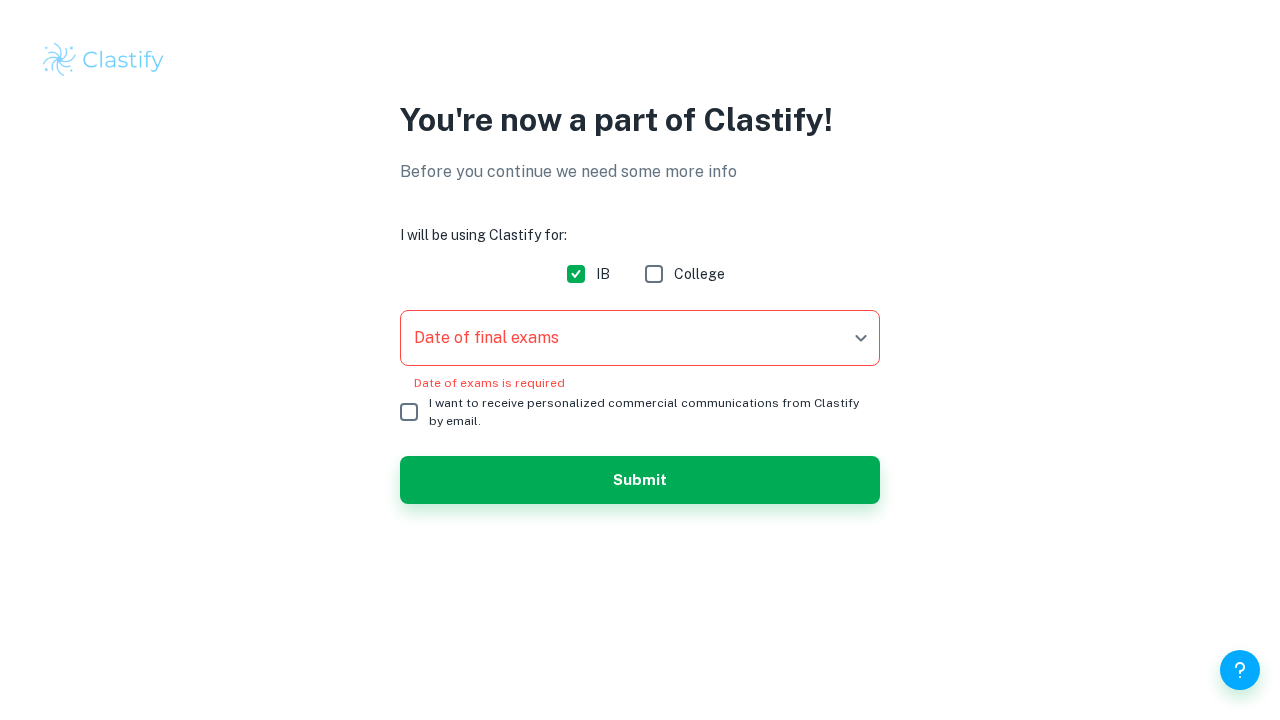 click on "We value your privacy We use cookies to enhance your browsing experience, serve personalised ads or content, and analyse our traffic. By clicking "Accept All", you consent to our use of cookies.   Cookie Policy Customise   Reject All   Accept All   Customise Consent Preferences   We use cookies to help you navigate efficiently and perform certain functions. You will find detailed information about all cookies under each consent category below. The cookies that are categorised as "Necessary" are stored on your browser as they are essential for enabling the basic functionalities of the site. ...  Show more For more information on how Google's third-party cookies operate and handle your data, see:   Google Privacy Policy Necessary Always Active Necessary cookies are required to enable the basic features of this site, such as providing secure log-in or adjusting your consent preferences. These cookies do not store any personally identifiable data. Functional Analytics Performance Advertisement Uncategorised" at bounding box center [640, 360] 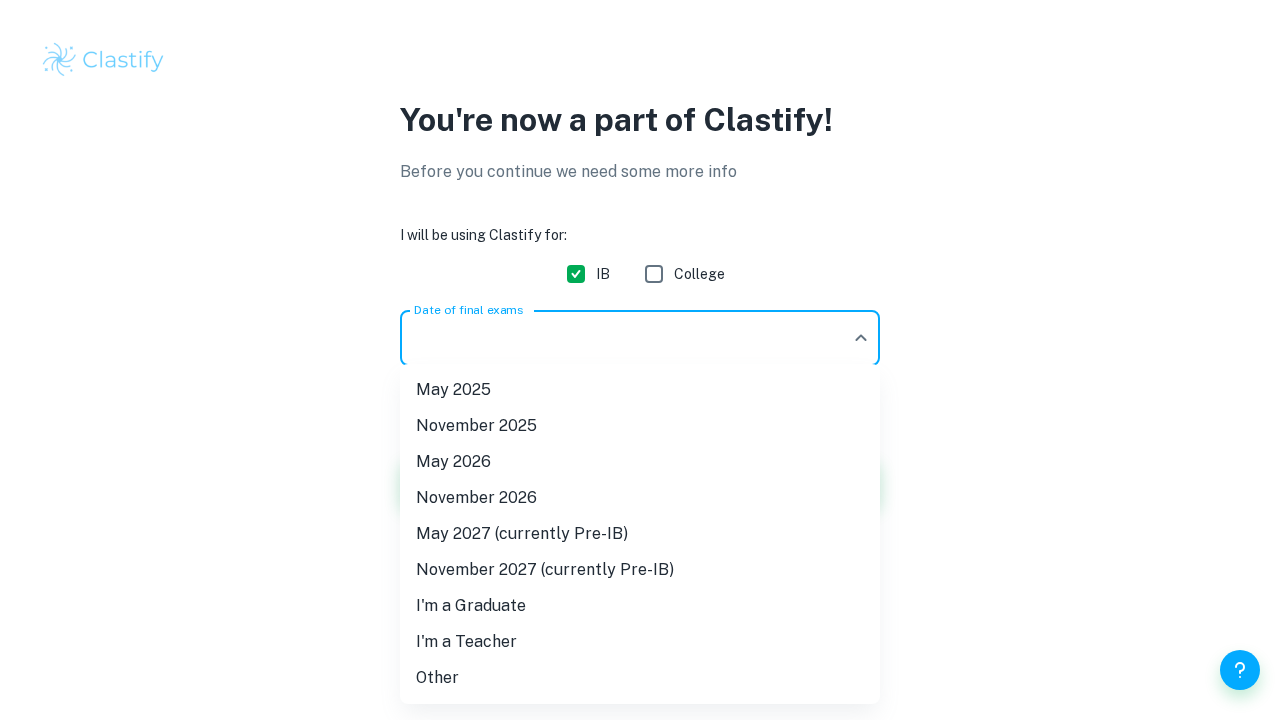 click on "May 2027 (currently Pre-IB)" at bounding box center (640, 534) 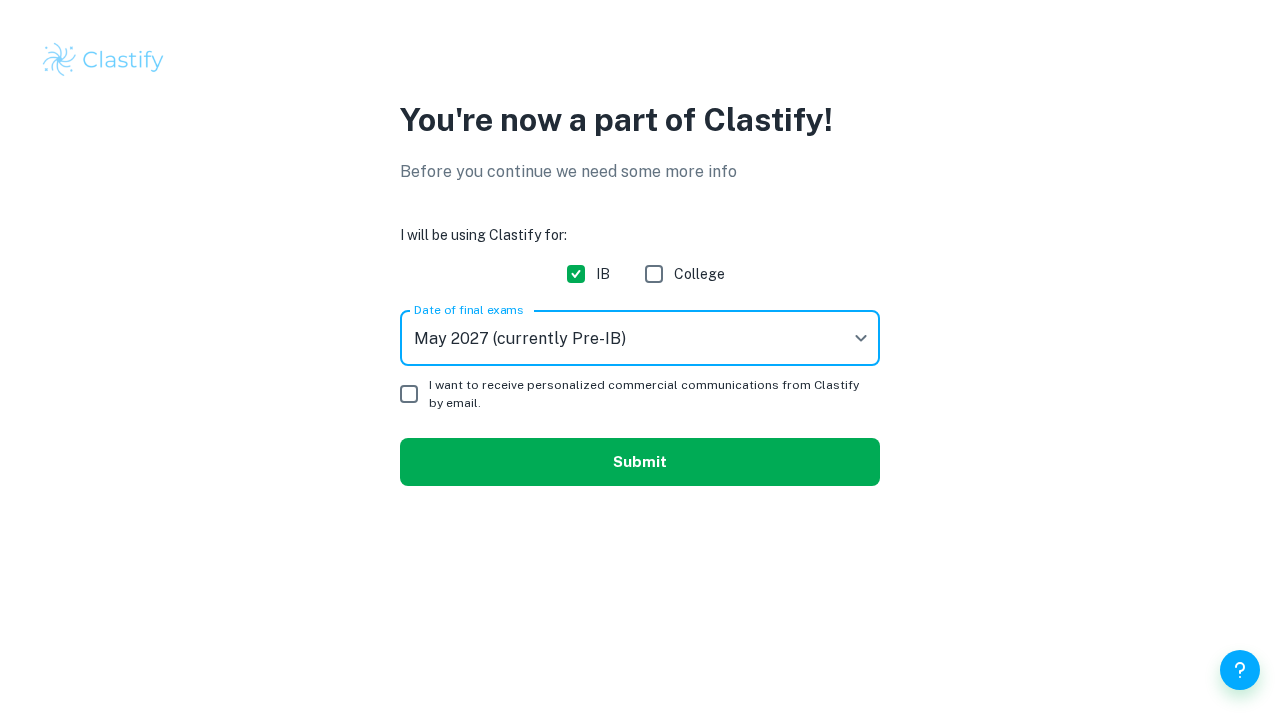 click on "Submit" at bounding box center [640, 462] 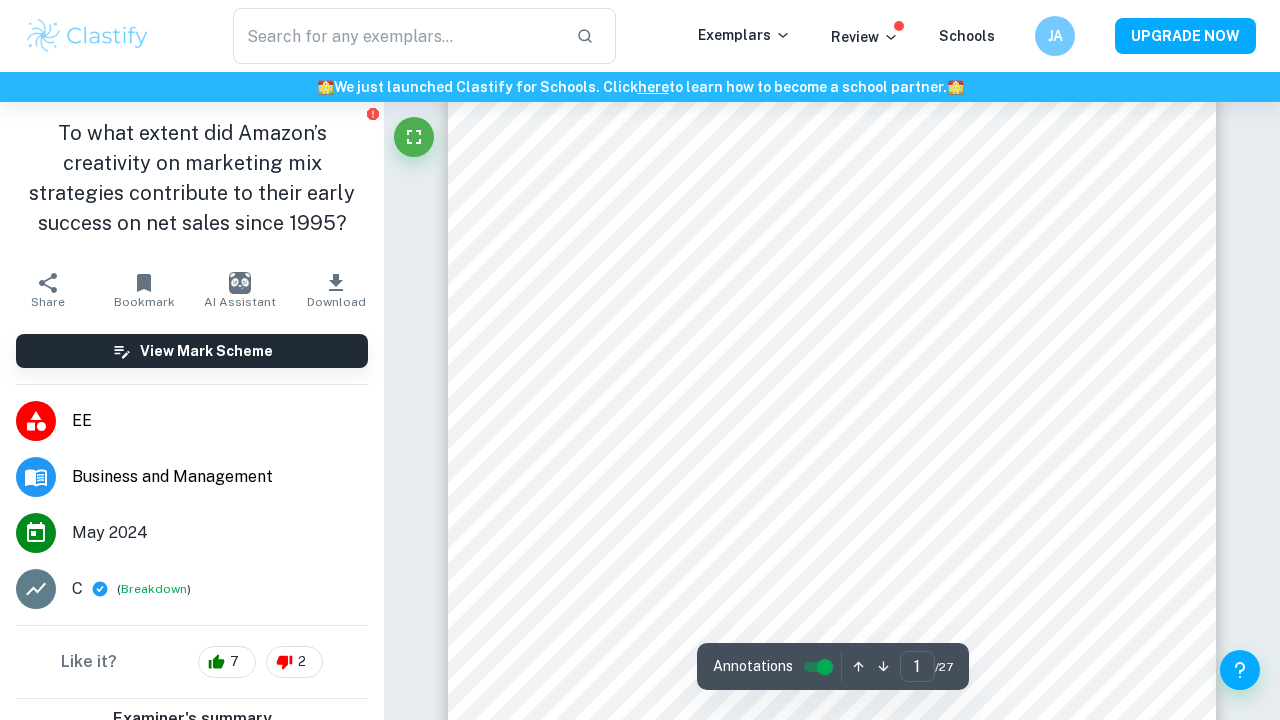 scroll, scrollTop: 93, scrollLeft: 0, axis: vertical 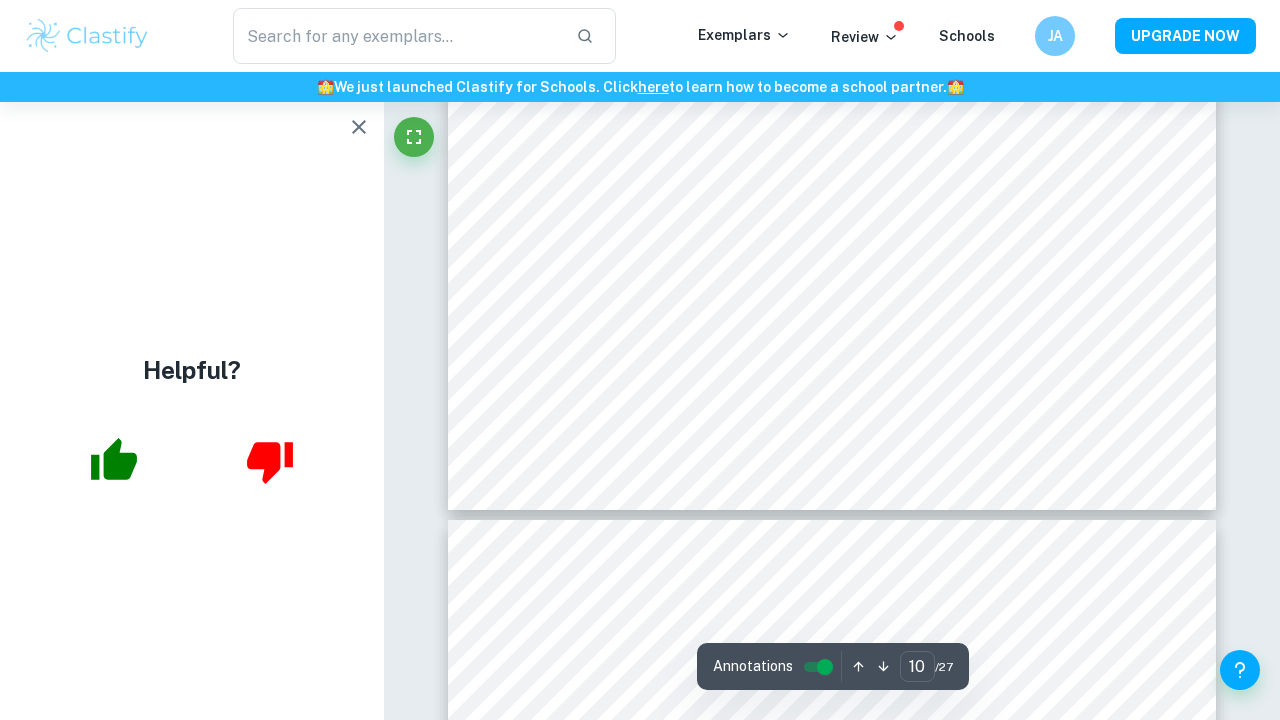 type on "11" 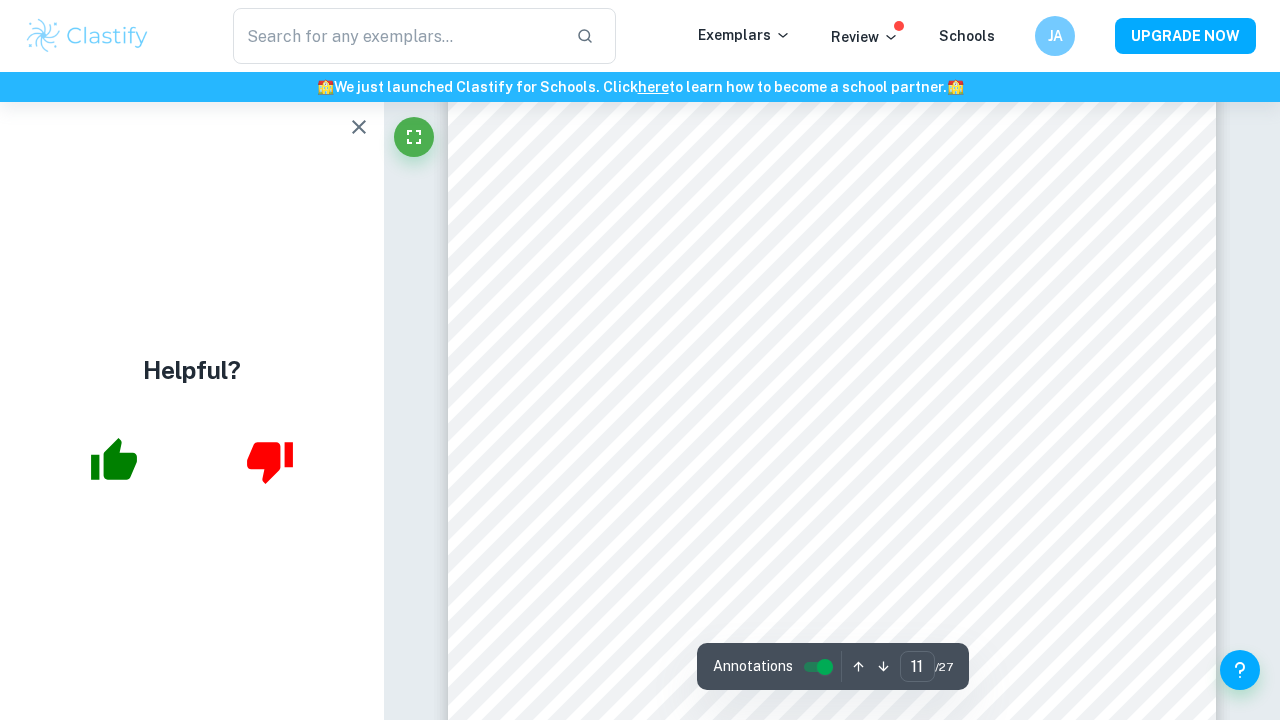 scroll, scrollTop: 11831, scrollLeft: 0, axis: vertical 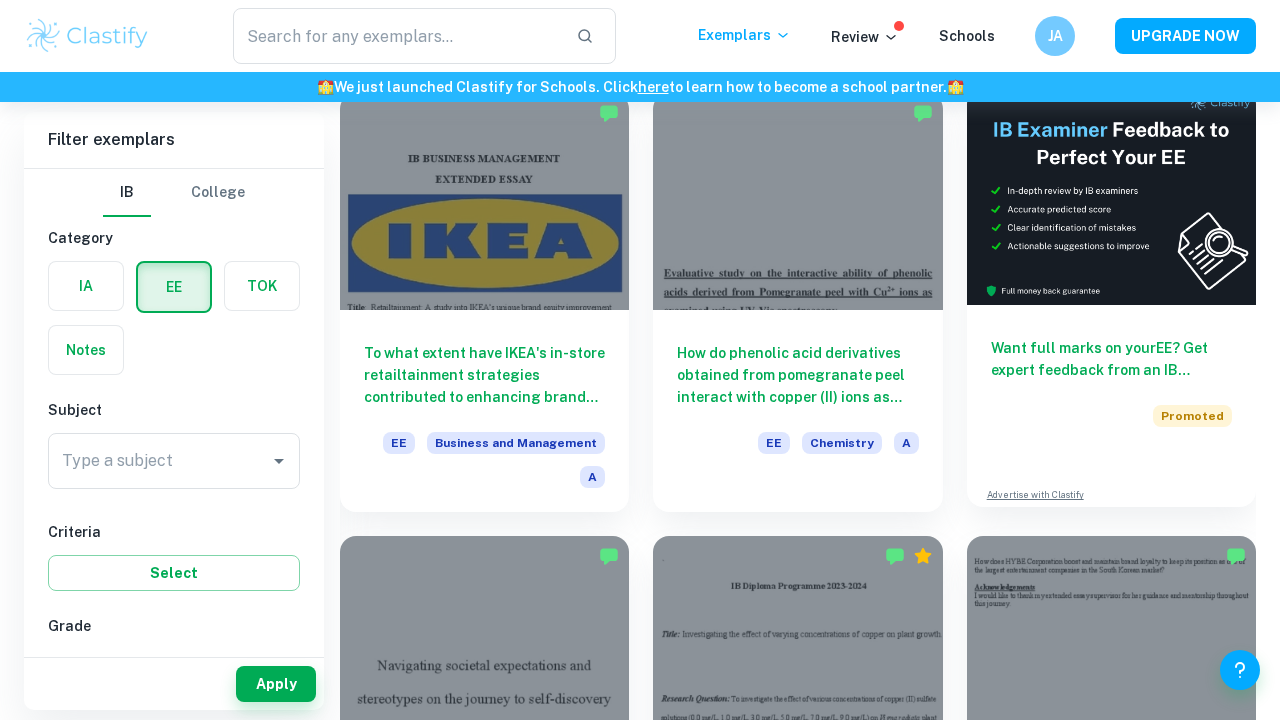 click at bounding box center [1111, 196] 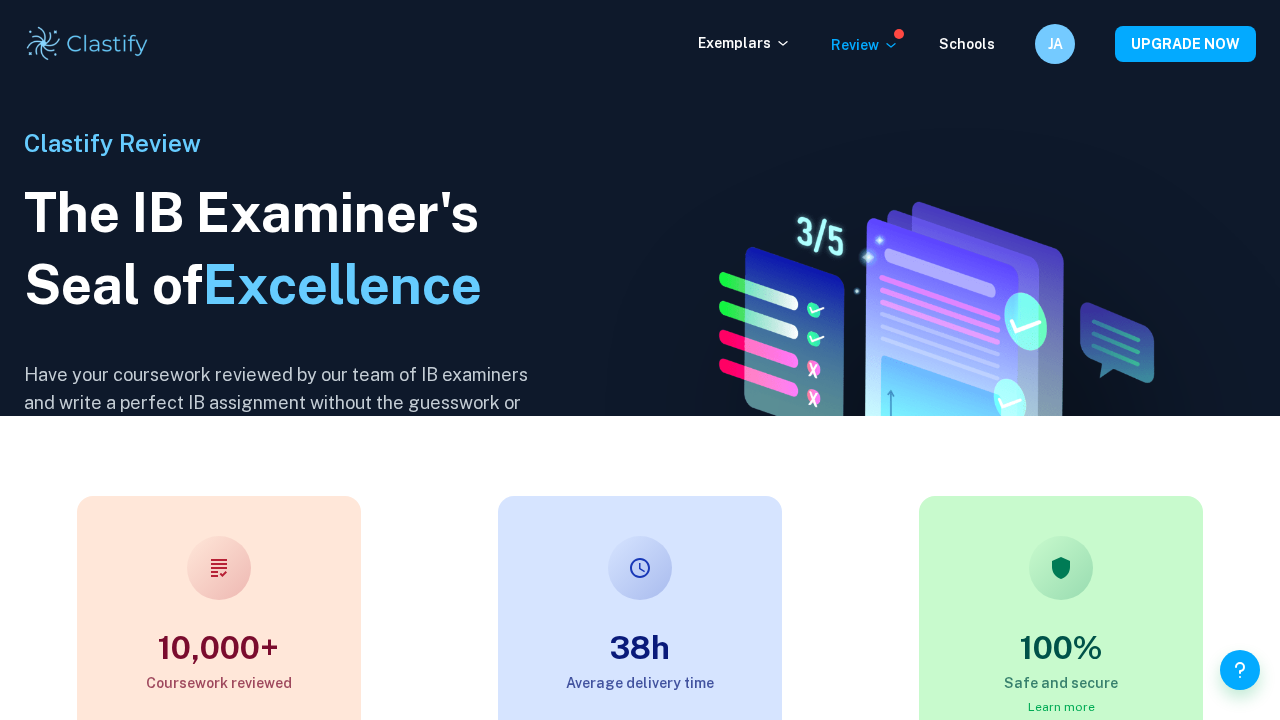scroll, scrollTop: 0, scrollLeft: 0, axis: both 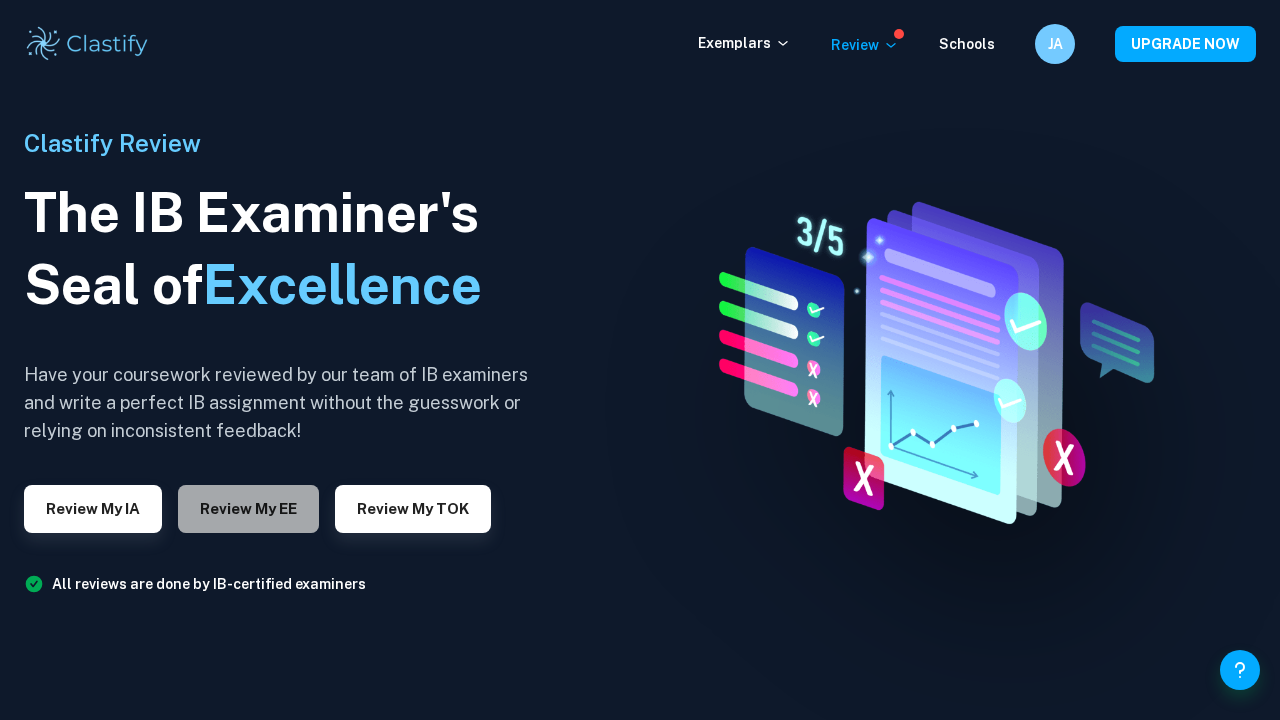 click on "Review my EE" at bounding box center (248, 509) 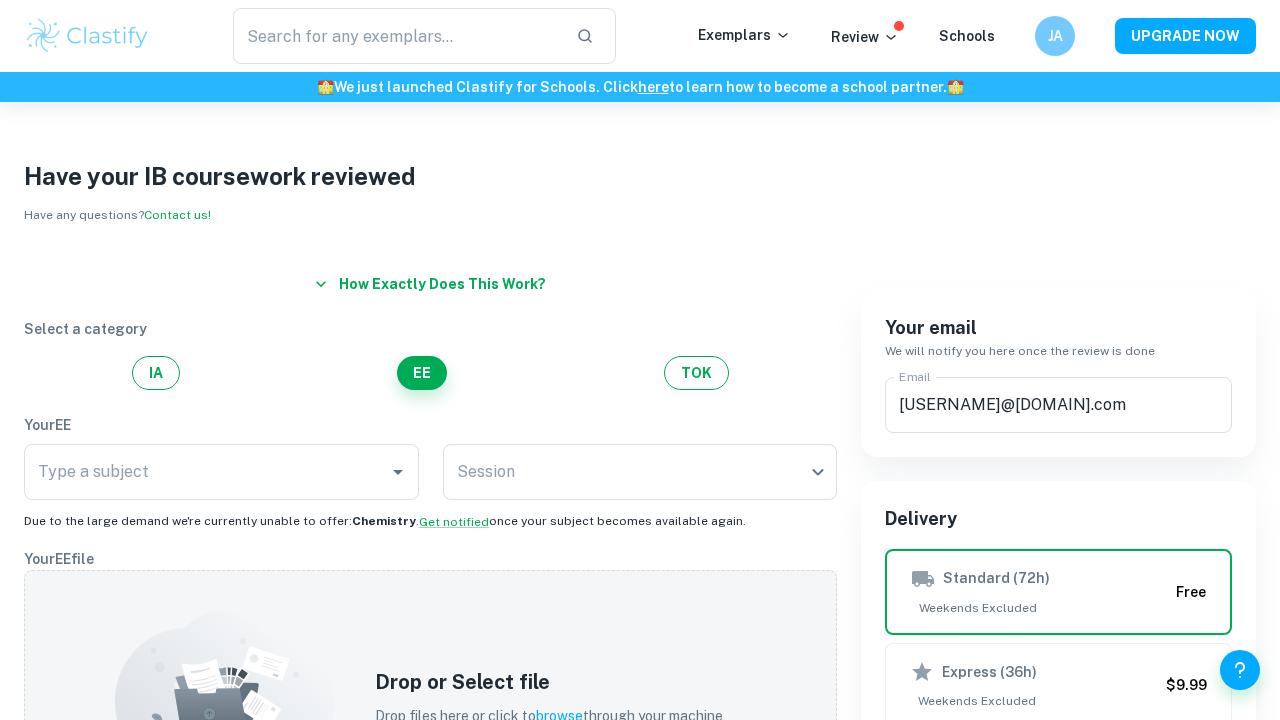 scroll, scrollTop: 0, scrollLeft: 0, axis: both 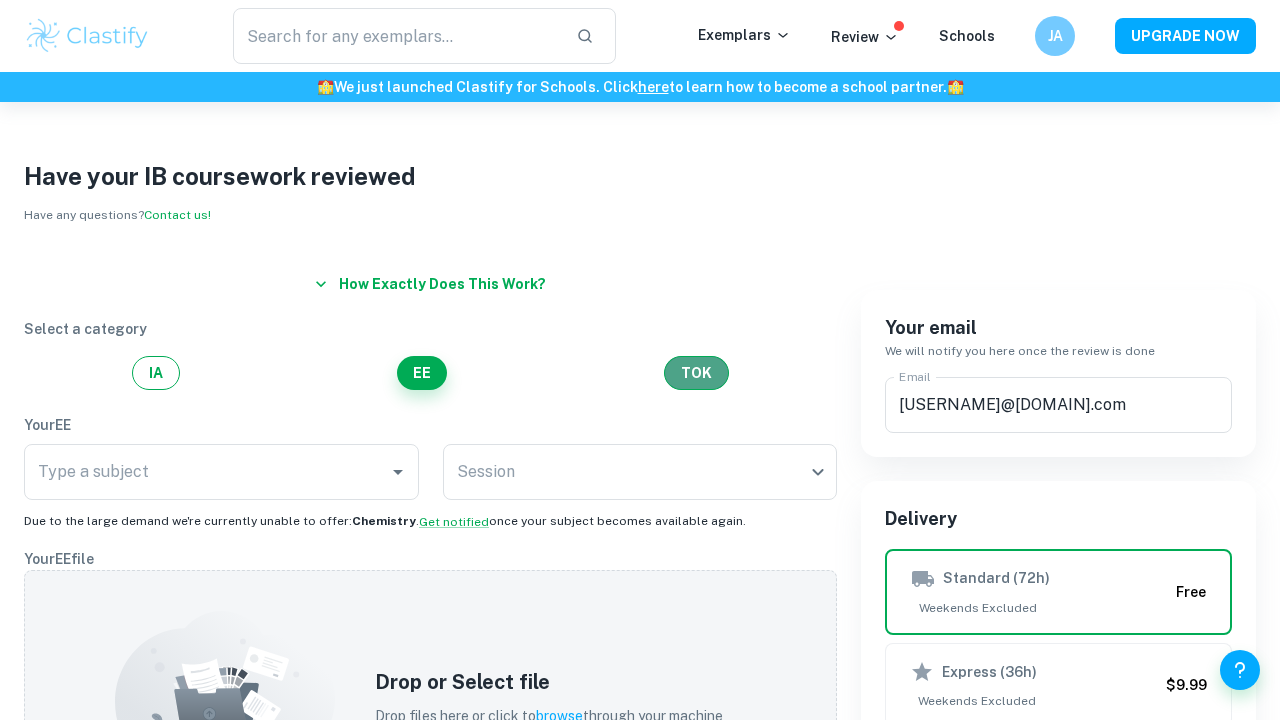 click on "TOK" at bounding box center [696, 373] 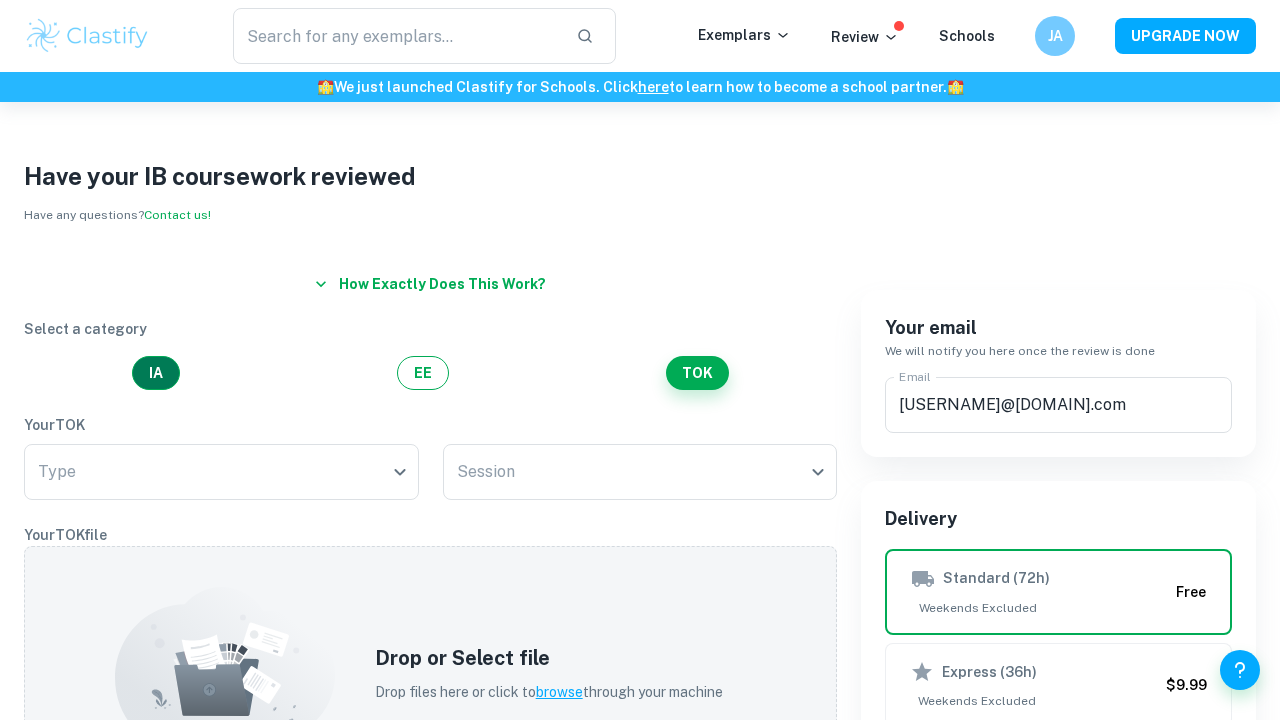 click on "IA" at bounding box center [156, 373] 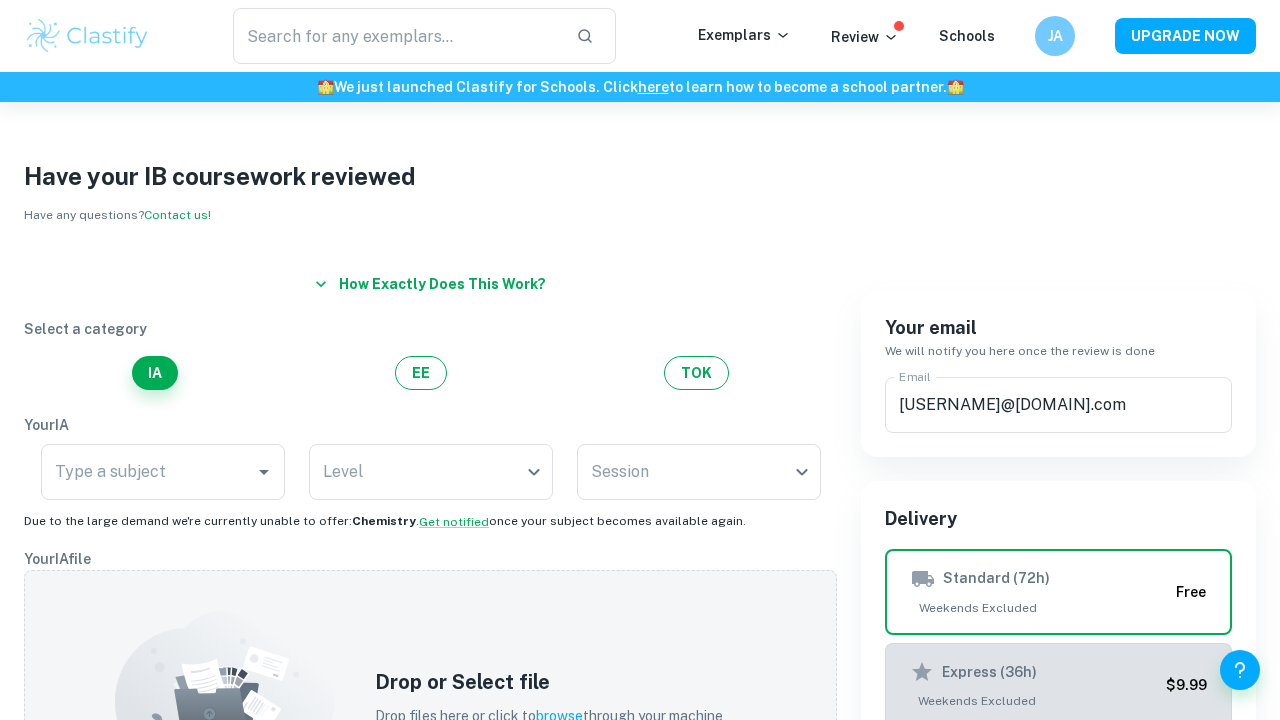 scroll, scrollTop: 9, scrollLeft: 0, axis: vertical 